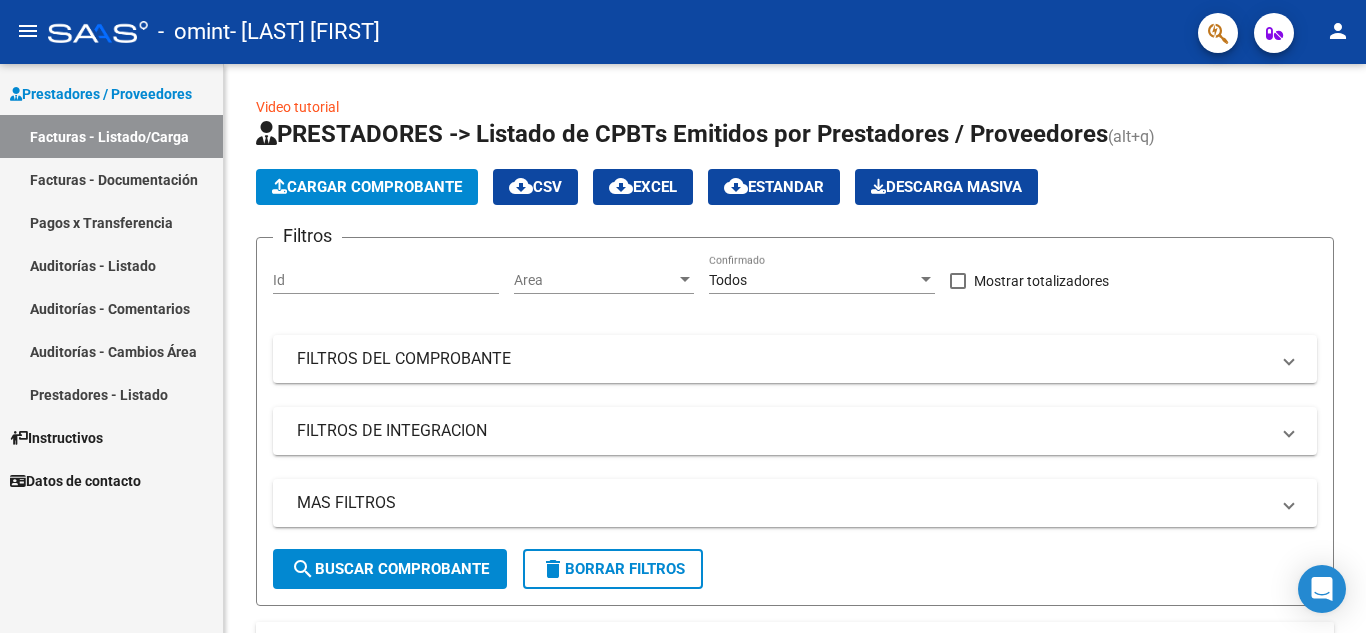 scroll, scrollTop: 0, scrollLeft: 0, axis: both 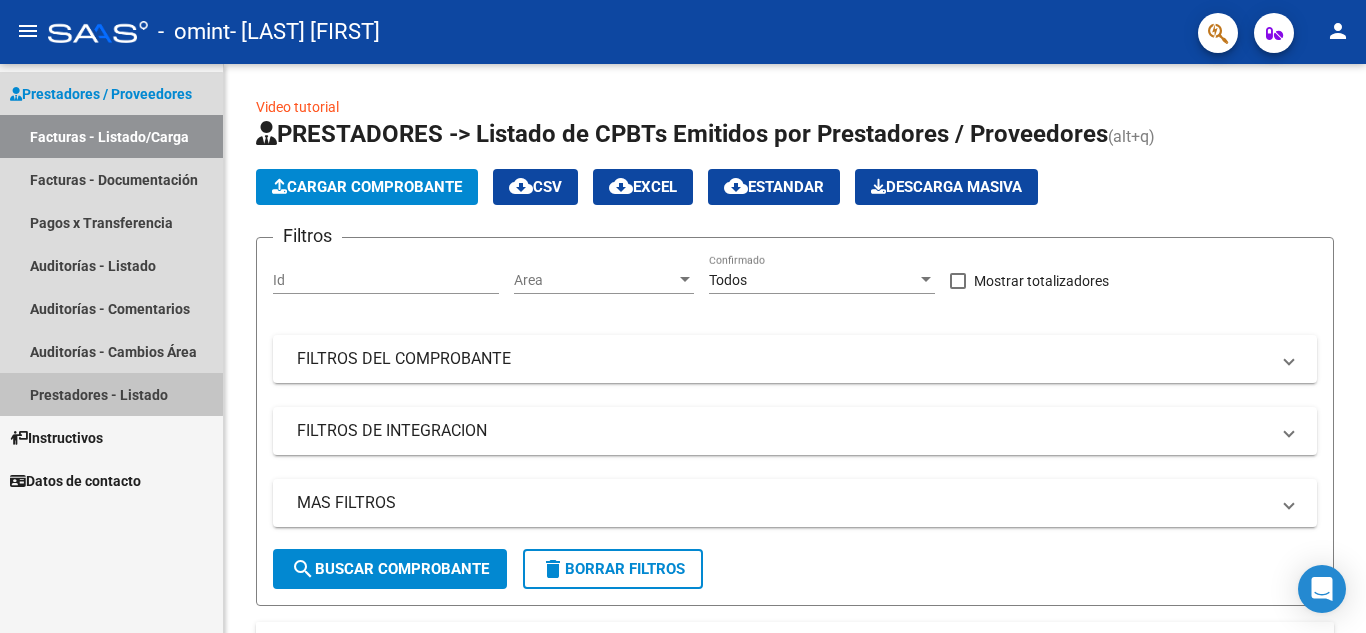 click on "Prestadores - Listado" at bounding box center (111, 394) 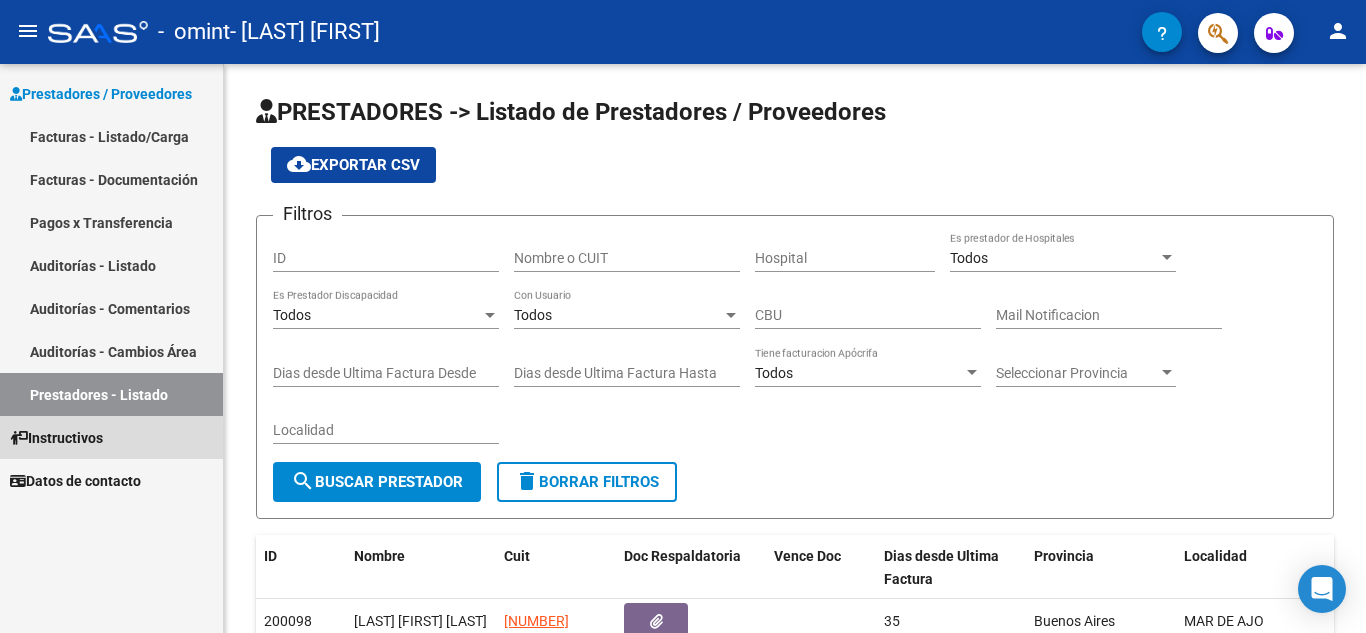 click on "Instructivos" at bounding box center [56, 438] 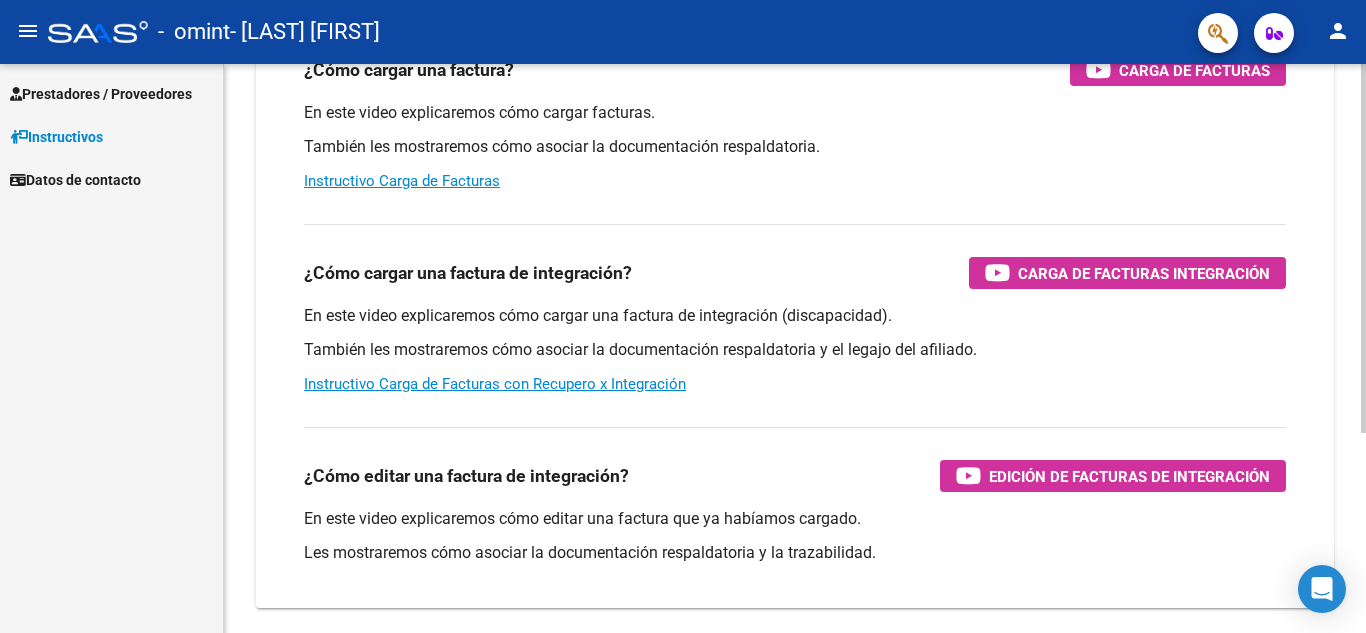 scroll, scrollTop: 281, scrollLeft: 0, axis: vertical 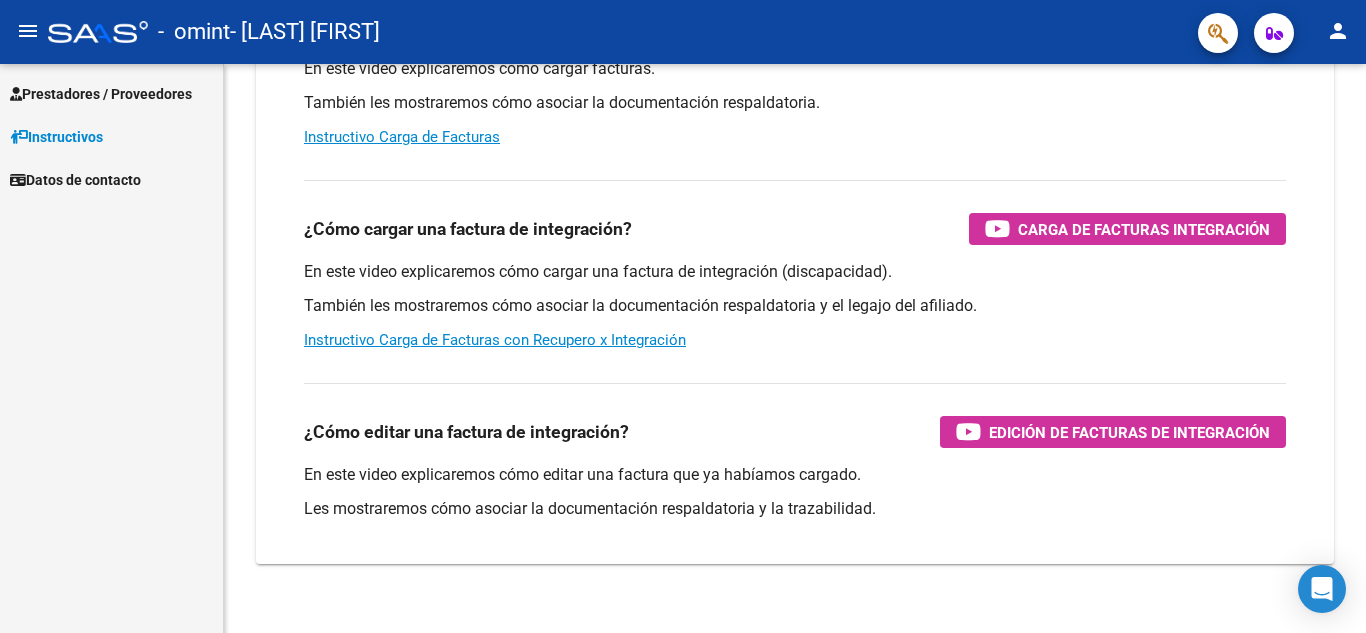 click on "Datos de contacto" at bounding box center (75, 180) 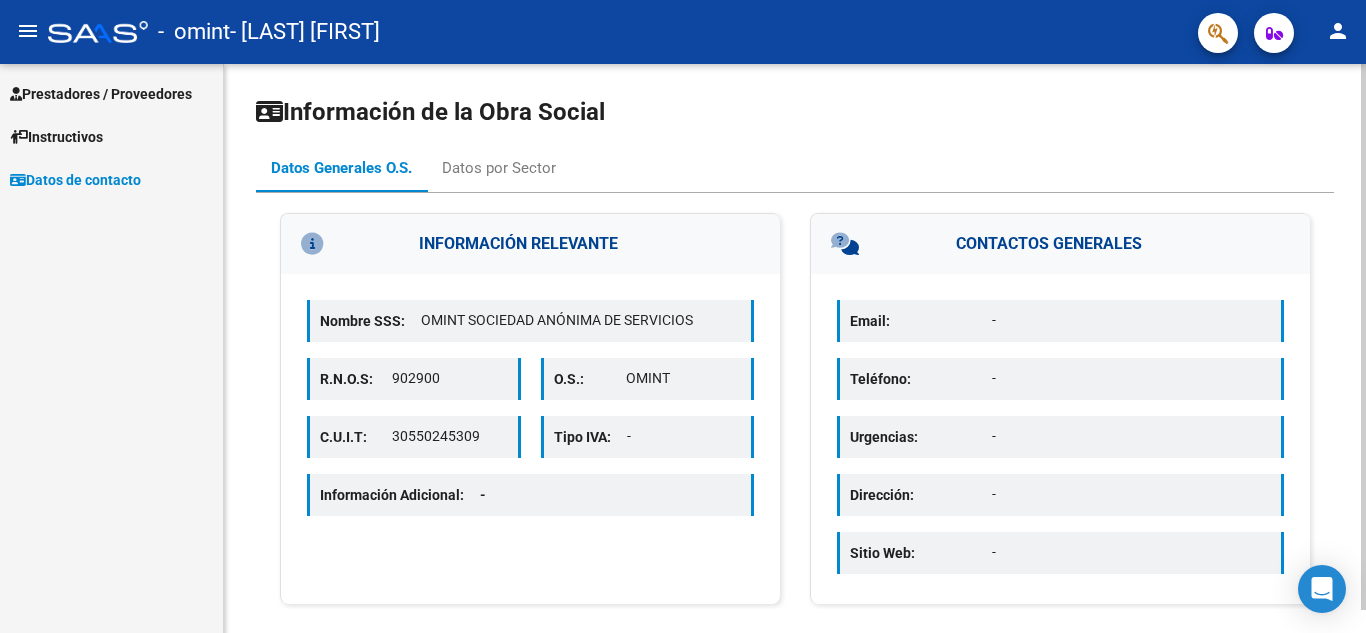 scroll, scrollTop: 24, scrollLeft: 0, axis: vertical 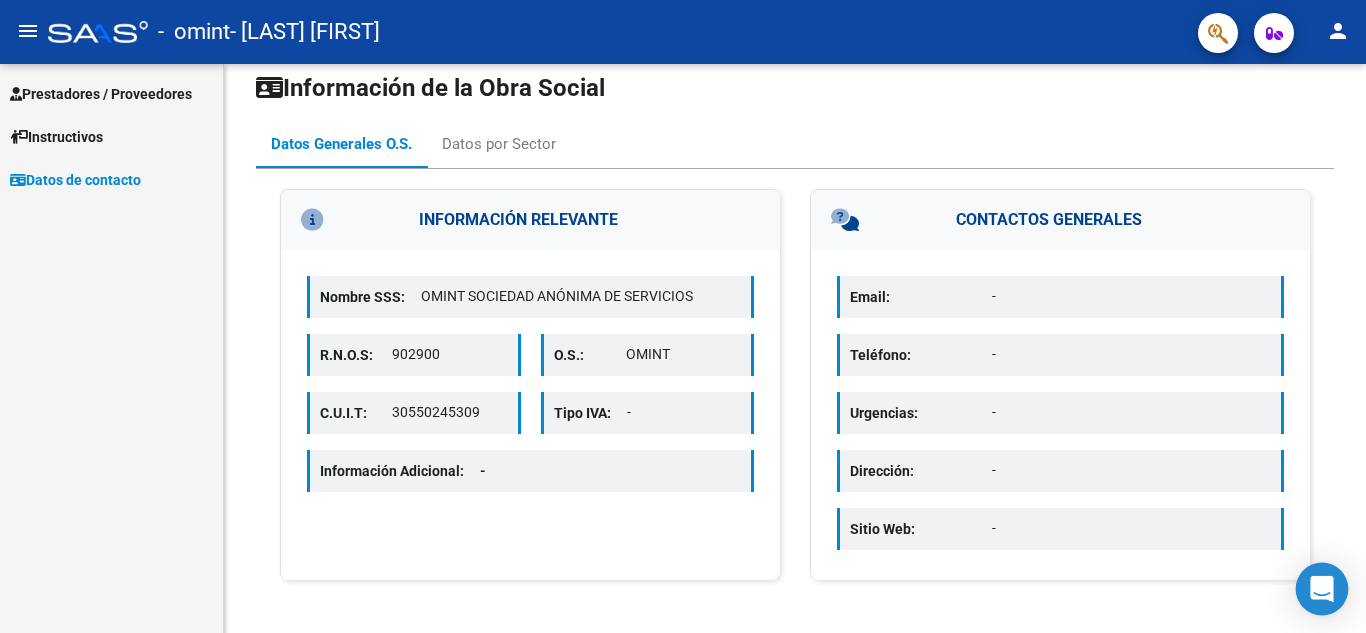 click 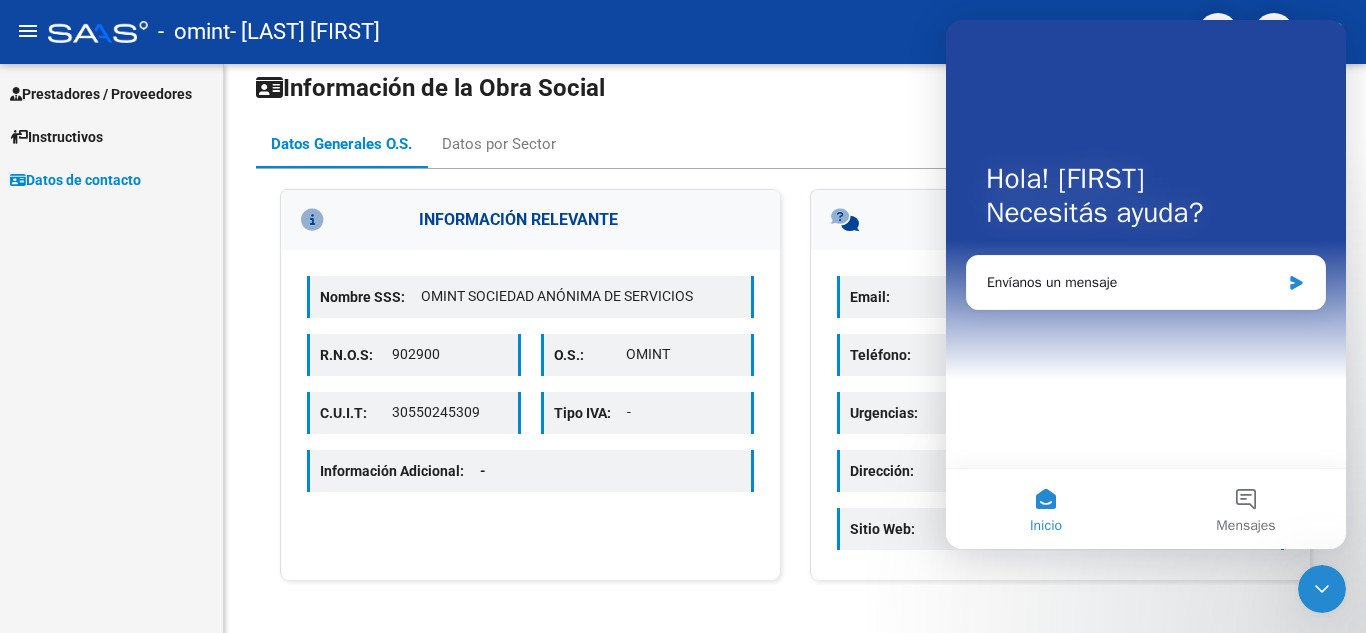 scroll, scrollTop: 0, scrollLeft: 0, axis: both 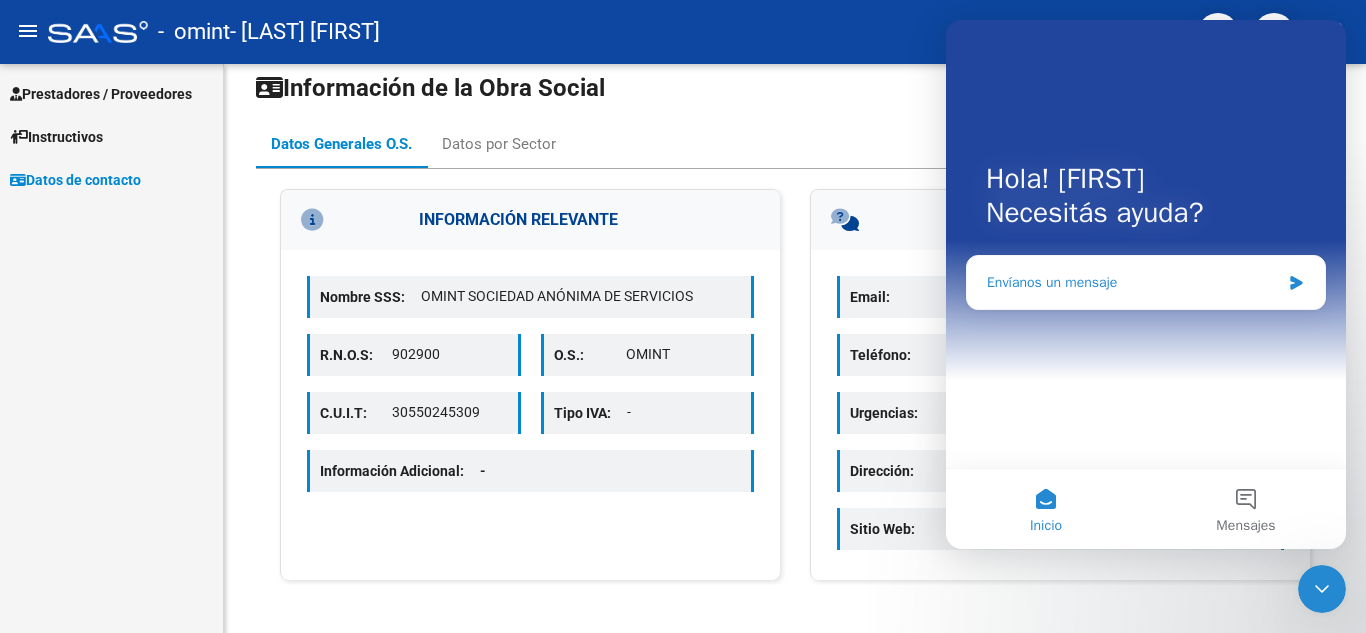 click on "Envíanos un mensaje" at bounding box center (1146, 282) 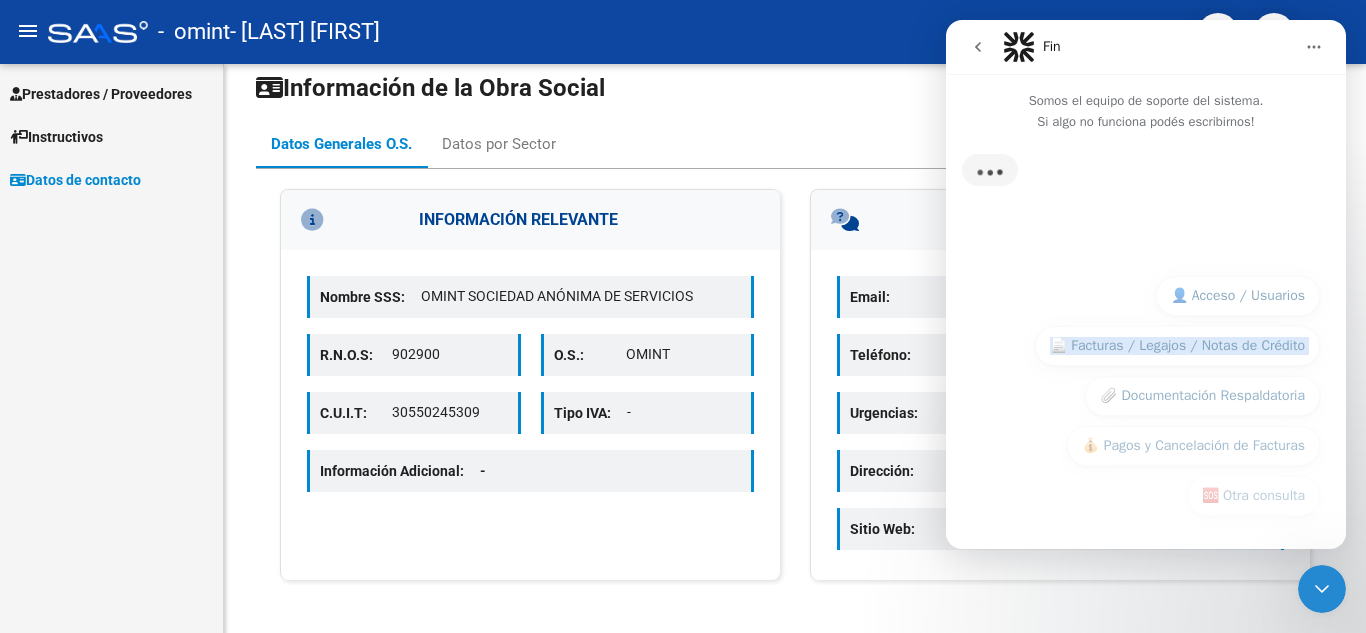 click on "🆘 Otra consulta 👤 Acceso / Usuarios 📄 Facturas / Legajos / Notas de Crédito 📎 Documentación Respaldatoria 💰 Pagos y Cancelación de Facturas 🆘 Otra consulta 👤 Acceso / Usuarios 📄 Facturas / Legajos / Notas de Crédito 📎 Documentación Respaldatoria 💰 Pagos y Cancelación de Facturas 🆘 Otra consulta" at bounding box center (1146, 401) 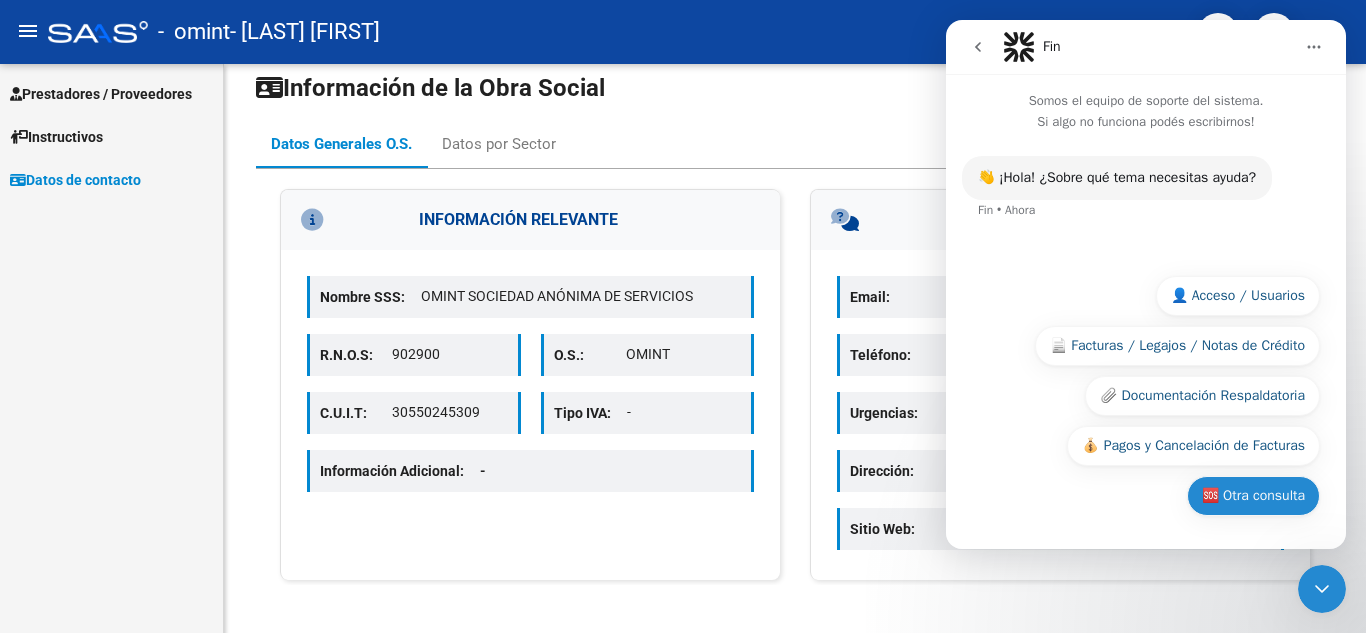 click on "🆘 Otra consulta" at bounding box center (1253, 496) 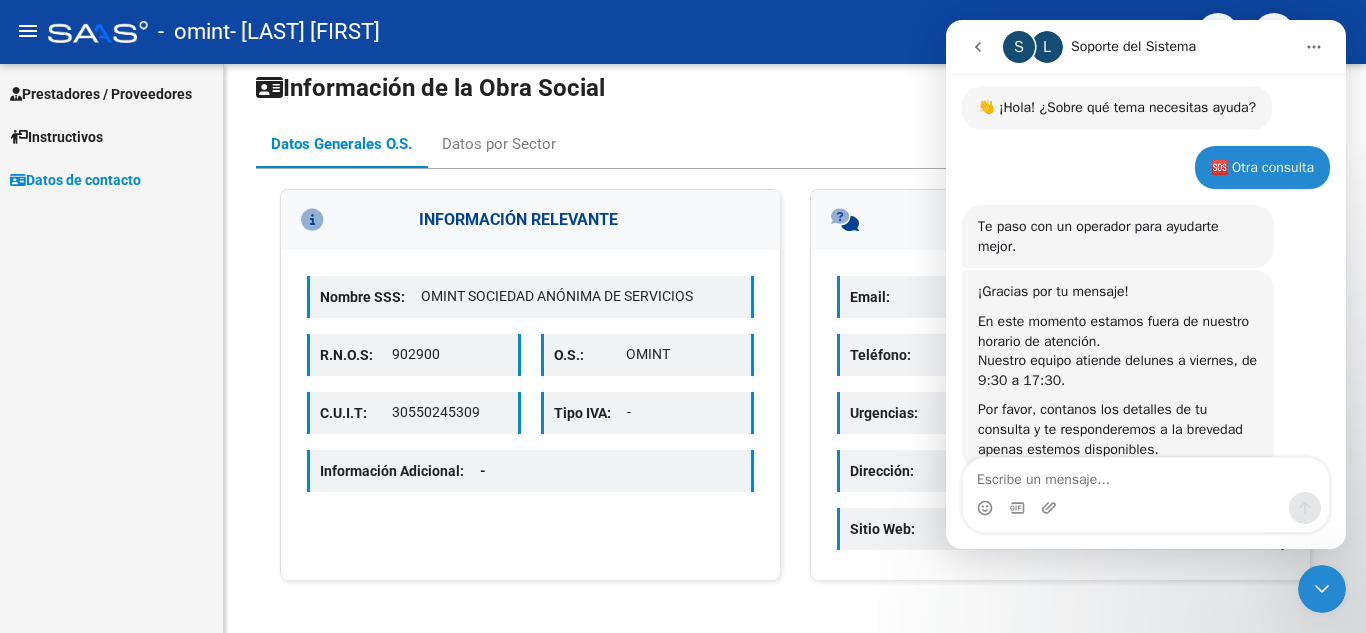 scroll, scrollTop: 125, scrollLeft: 0, axis: vertical 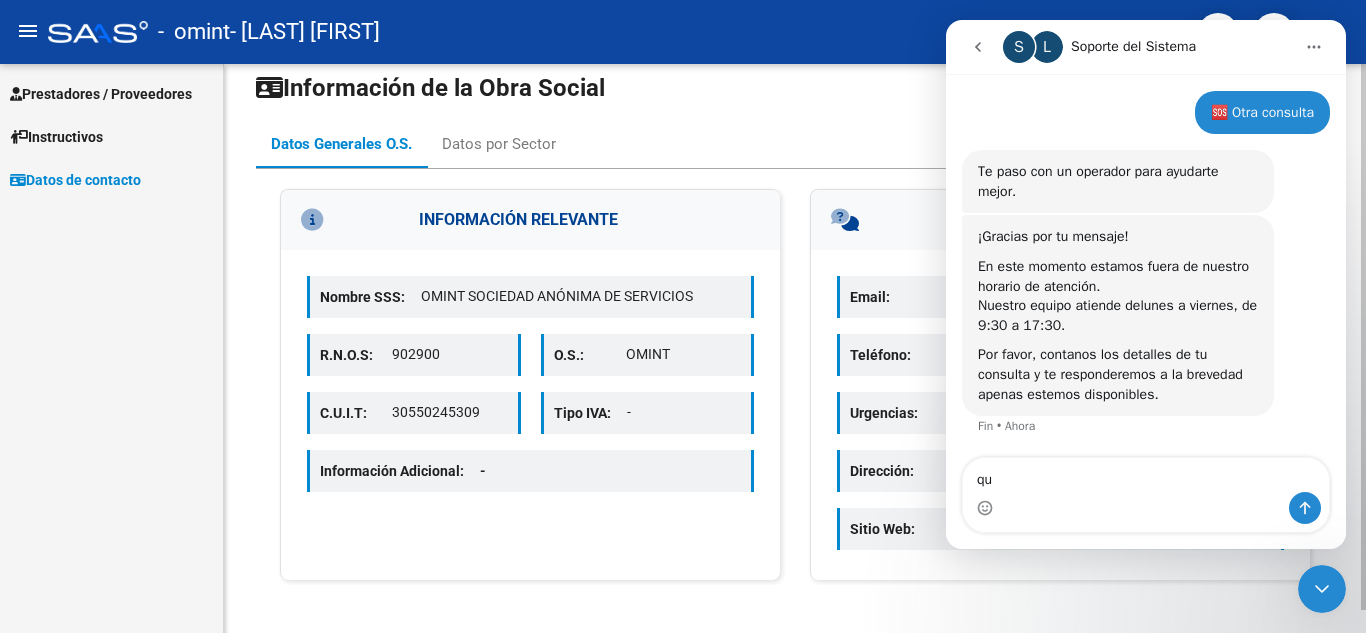 type on "q" 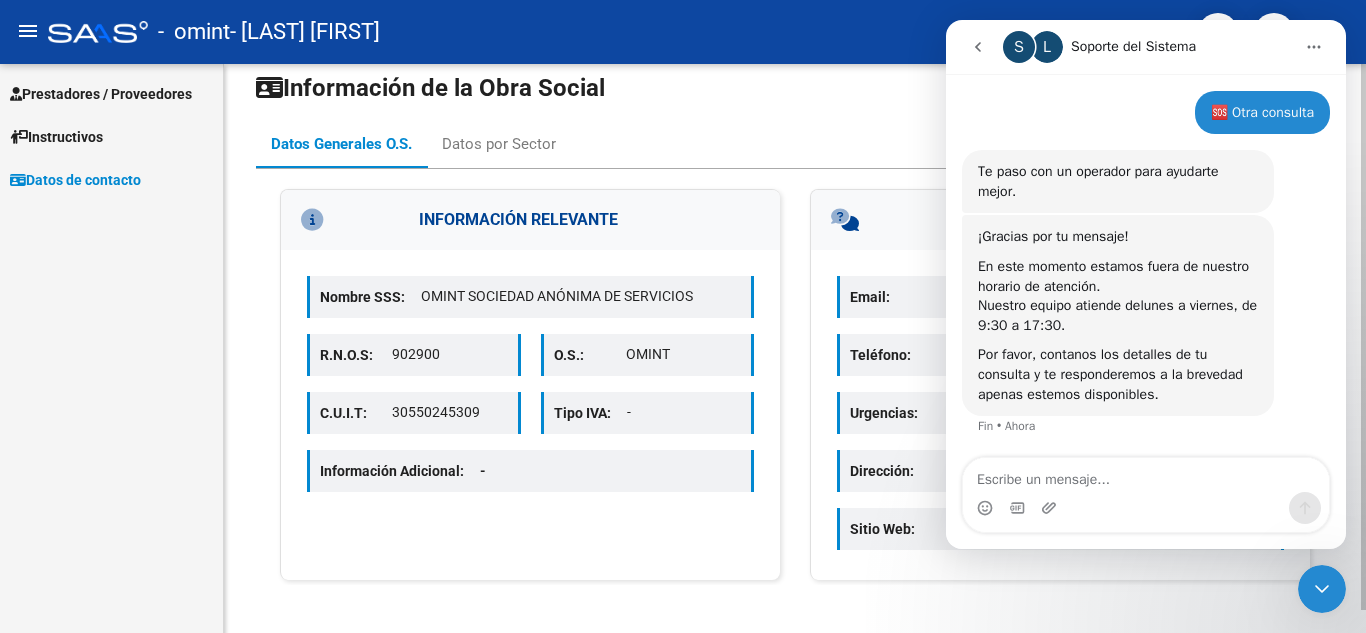 type on "u" 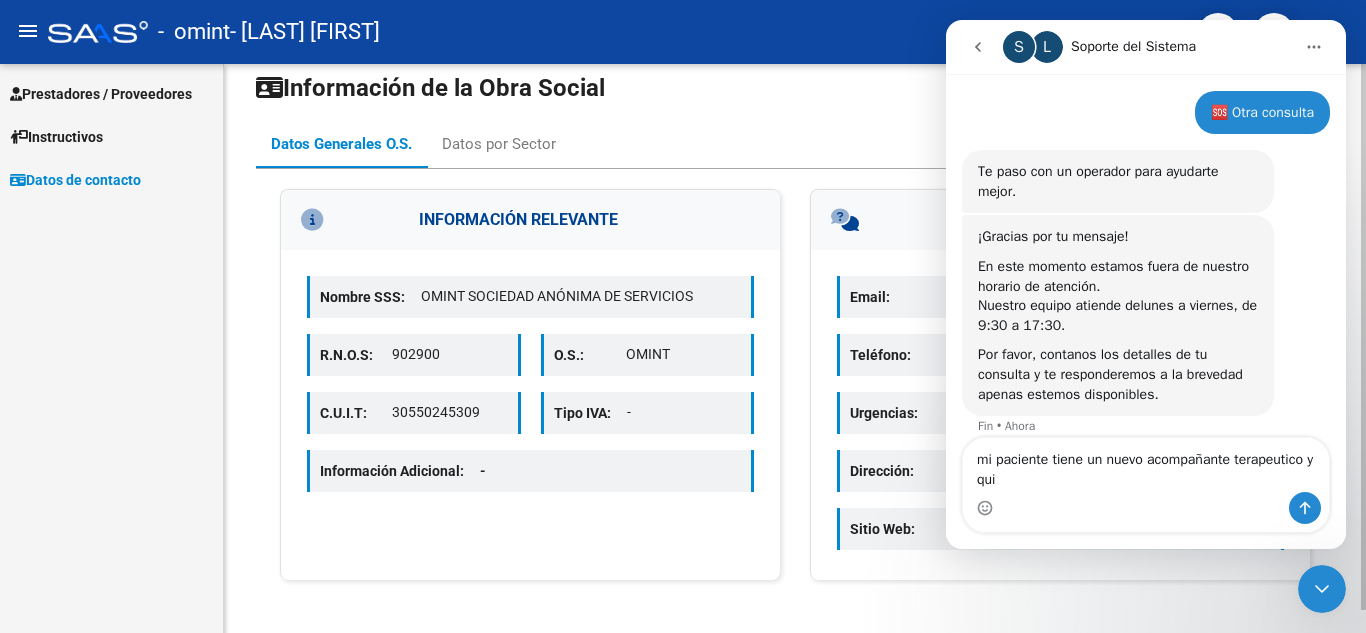 scroll, scrollTop: 145, scrollLeft: 0, axis: vertical 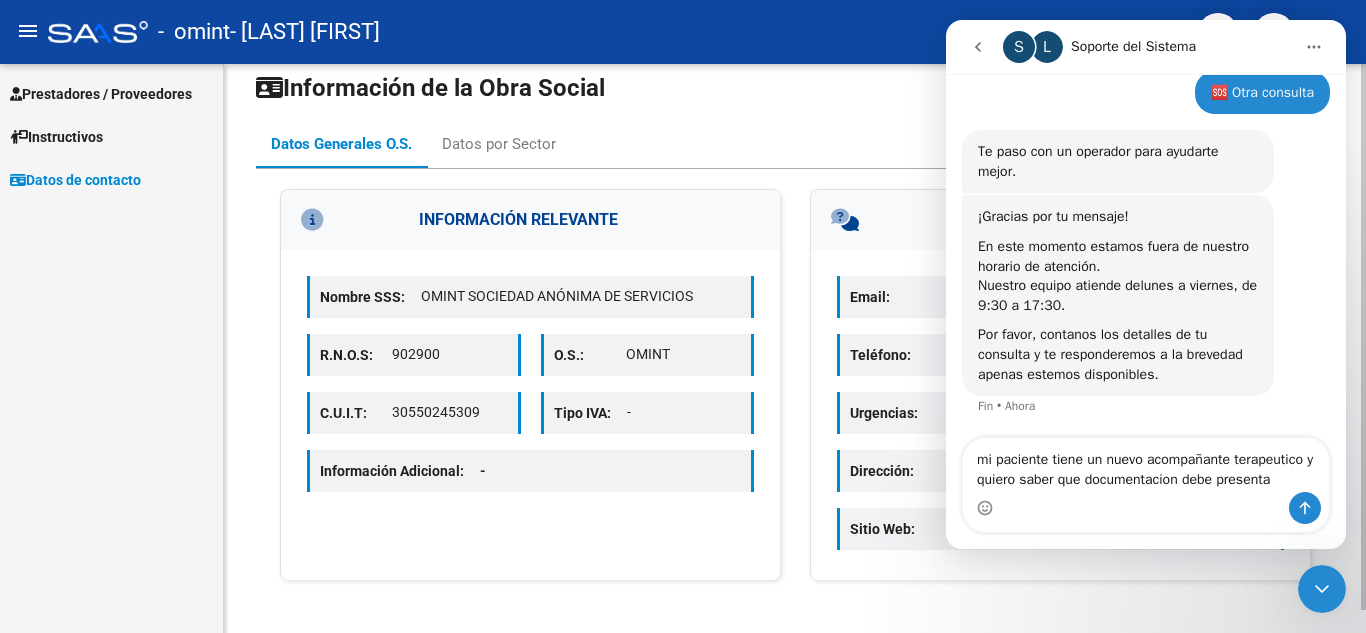 type on "mi paciente tiene un nuevo acompañante terapeutico y quiero saber que documentacion debe presentar" 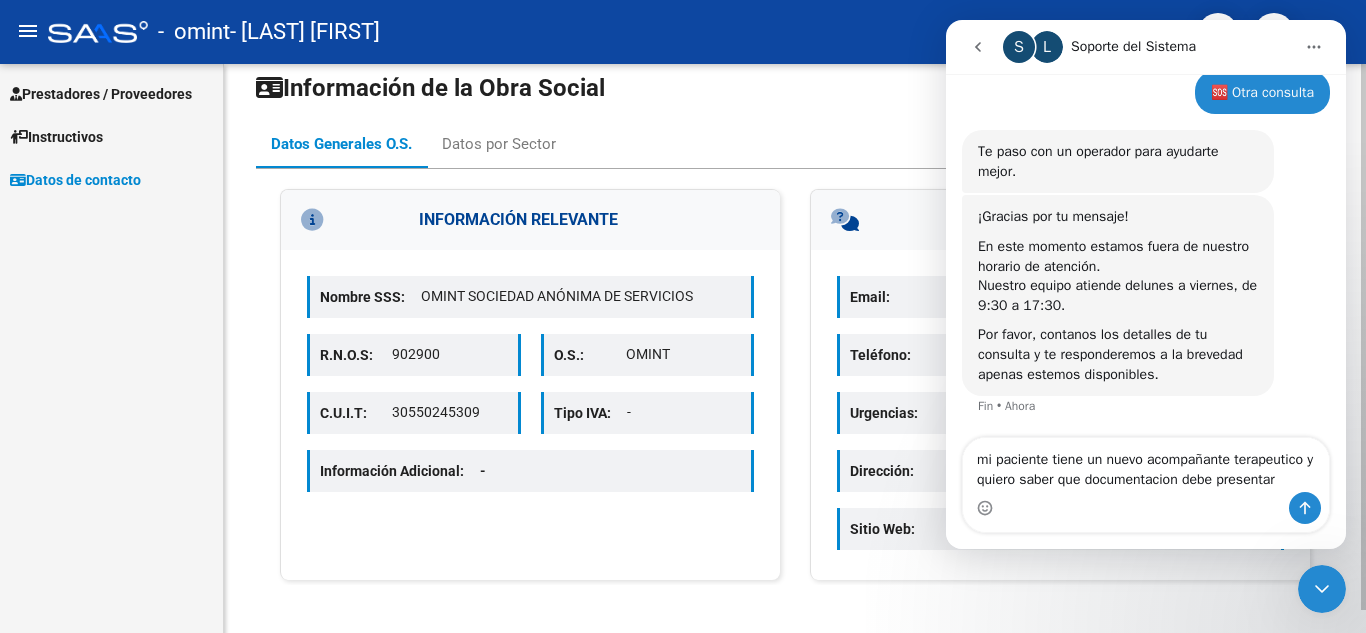 type 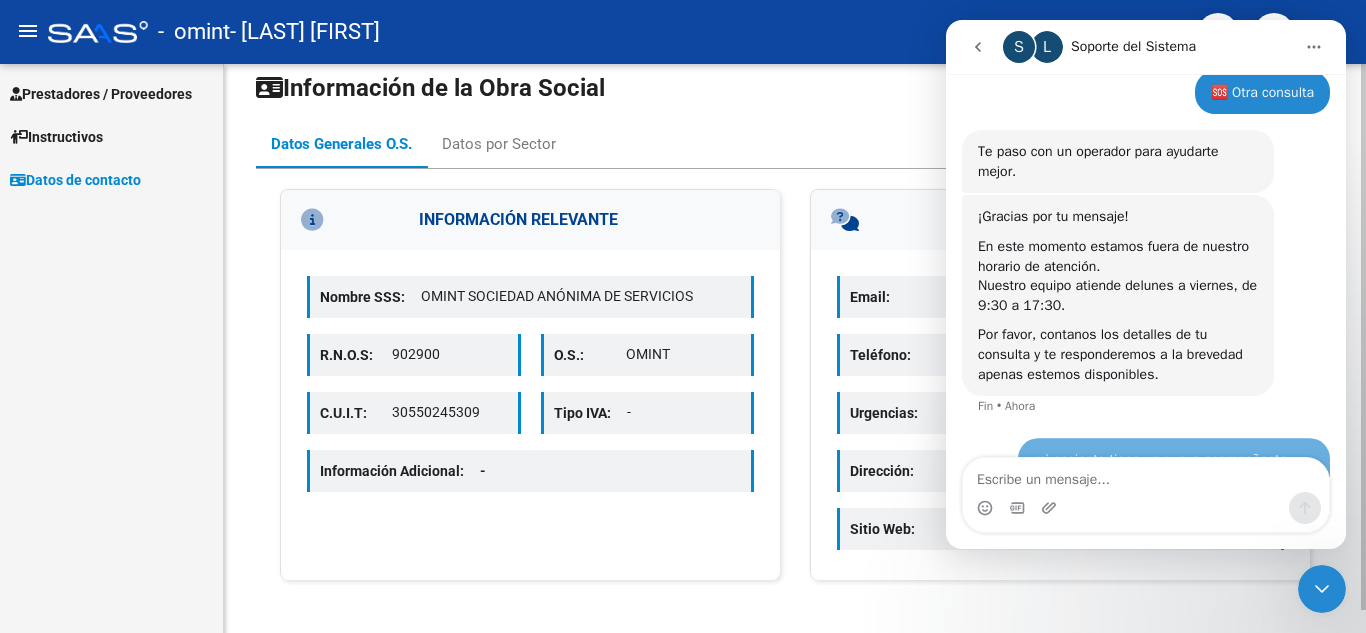 scroll, scrollTop: 224, scrollLeft: 0, axis: vertical 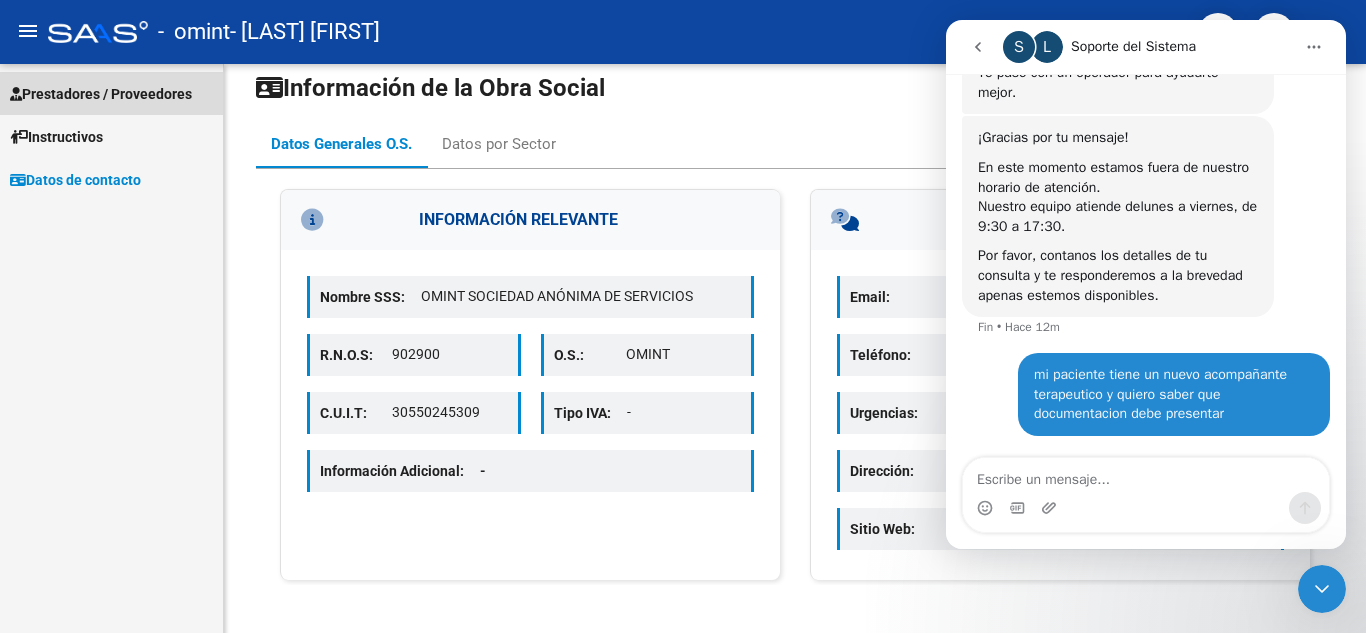 click on "Prestadores / Proveedores" at bounding box center (101, 94) 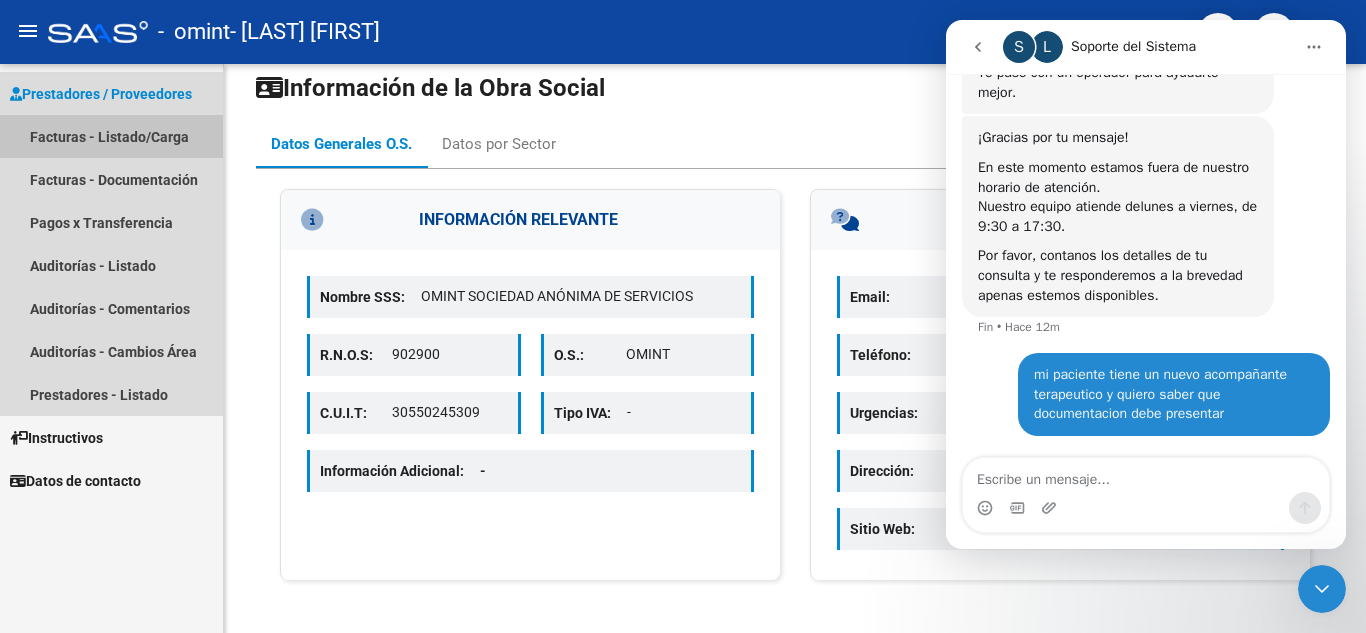 click on "Facturas - Listado/Carga" at bounding box center [111, 136] 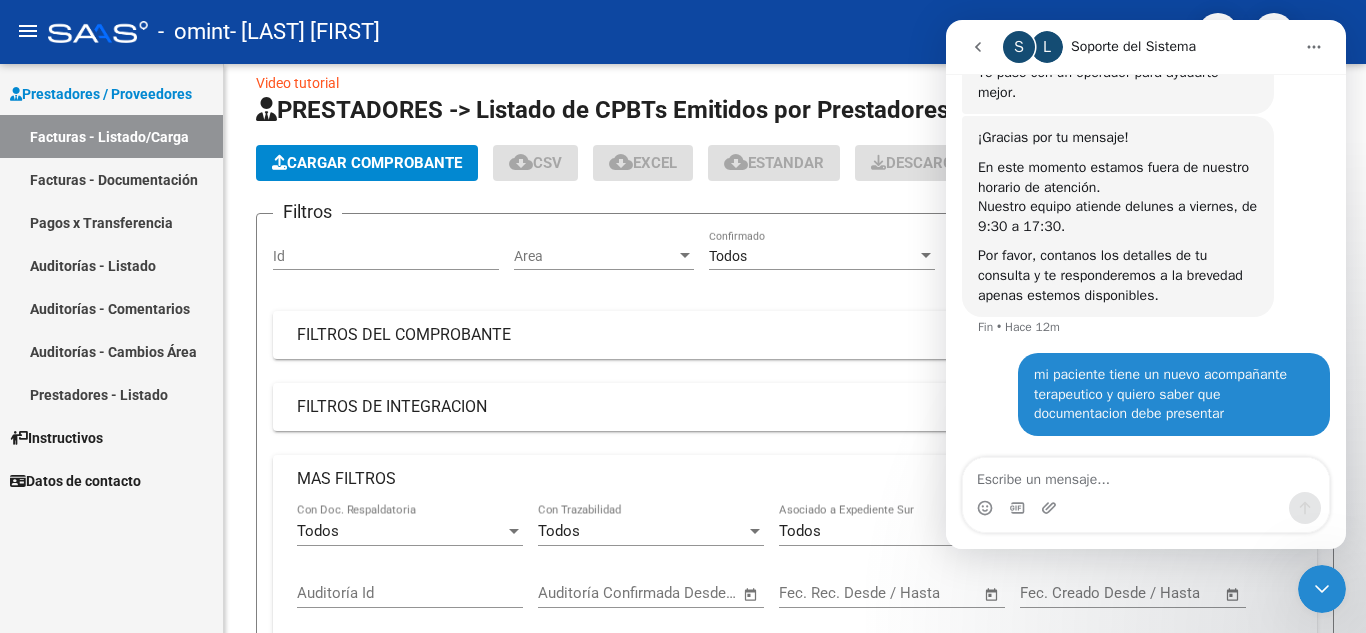 scroll, scrollTop: 0, scrollLeft: 0, axis: both 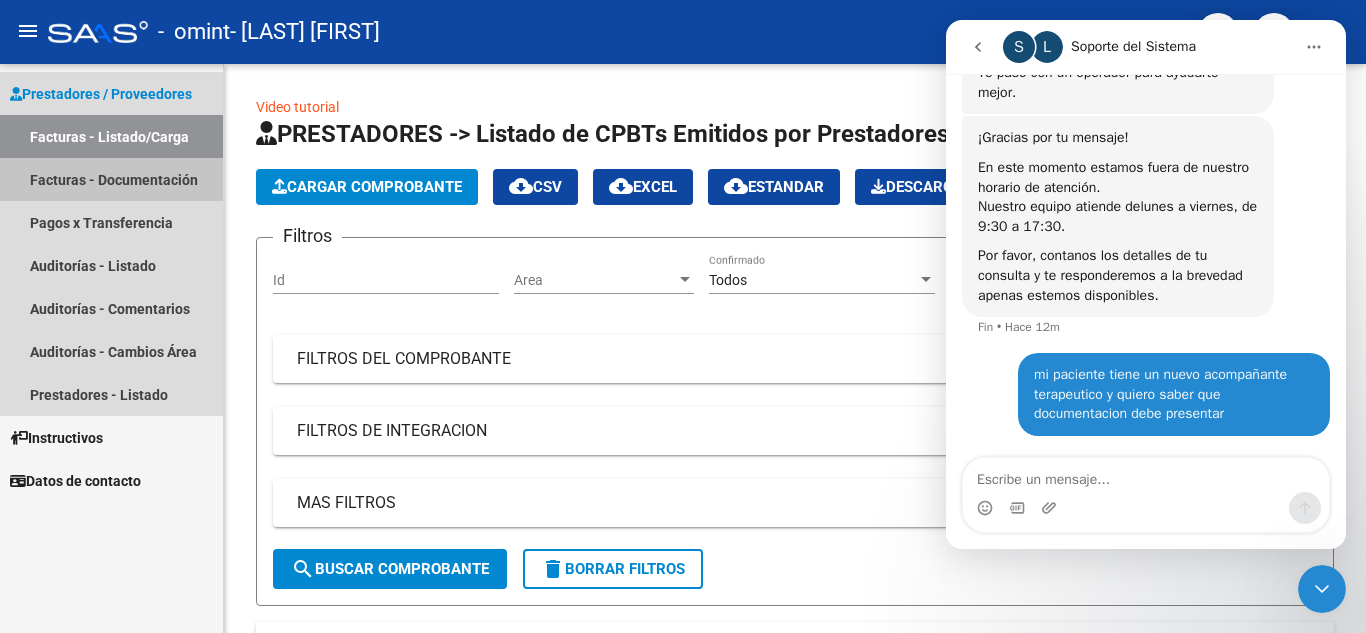 click on "Facturas - Documentación" at bounding box center [111, 179] 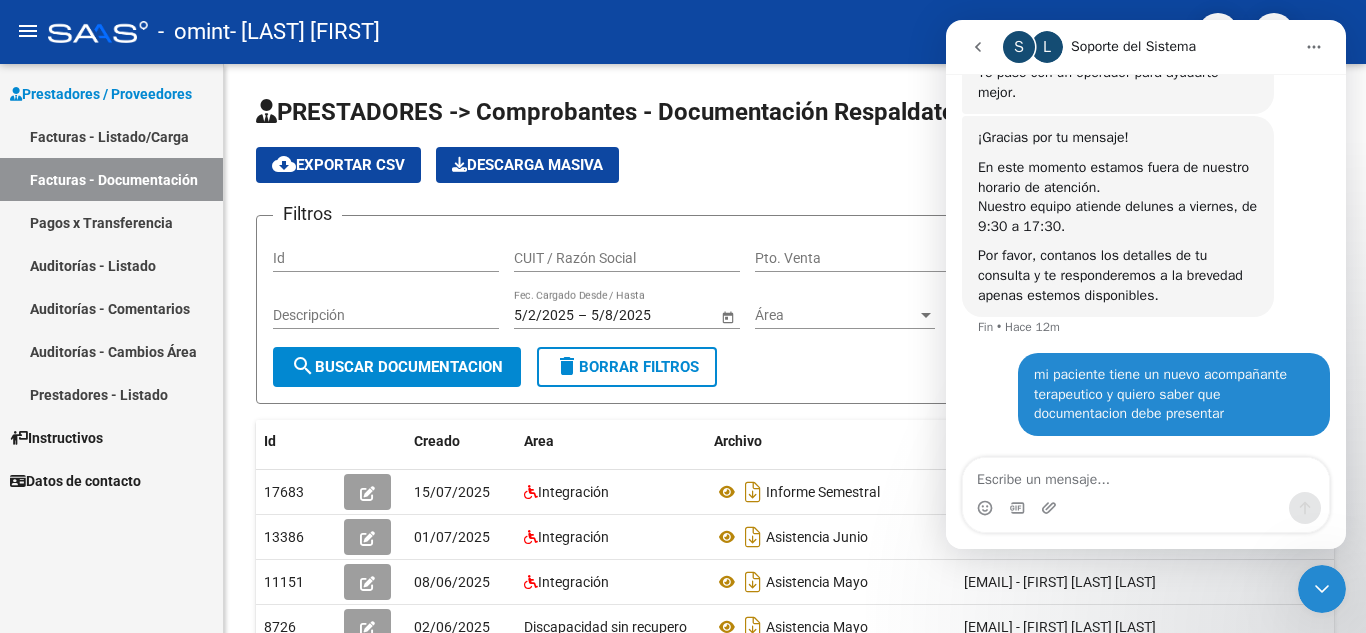 click 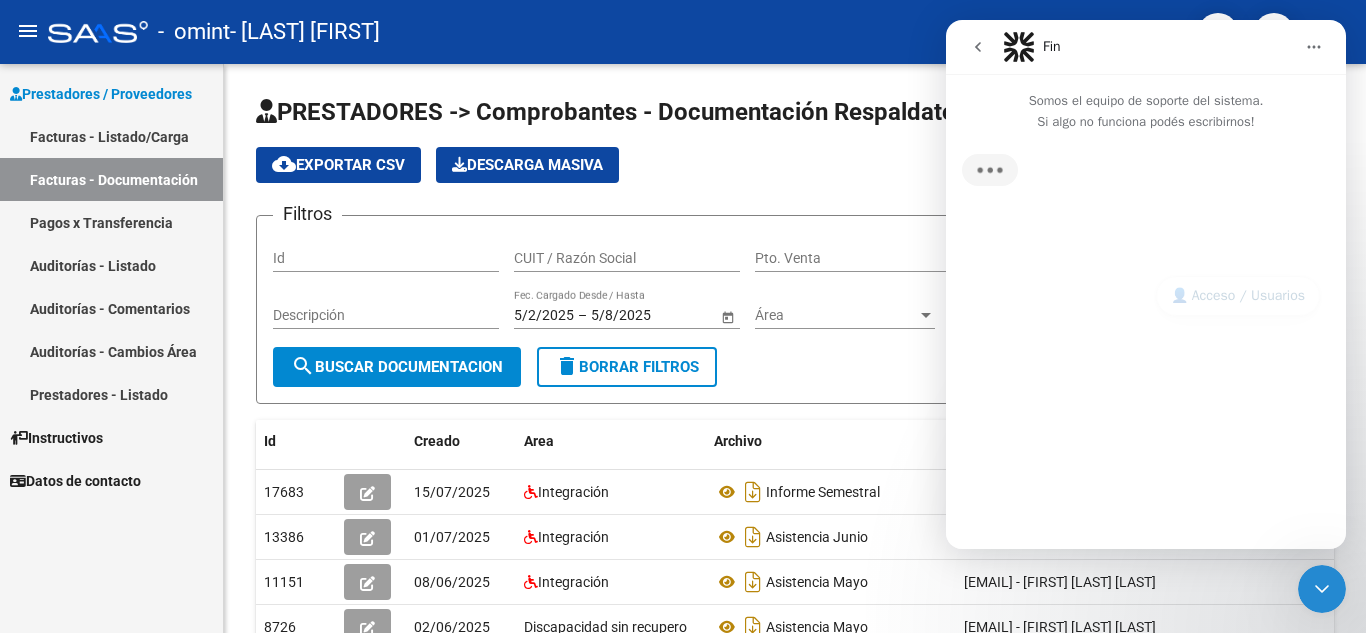 scroll, scrollTop: 0, scrollLeft: 0, axis: both 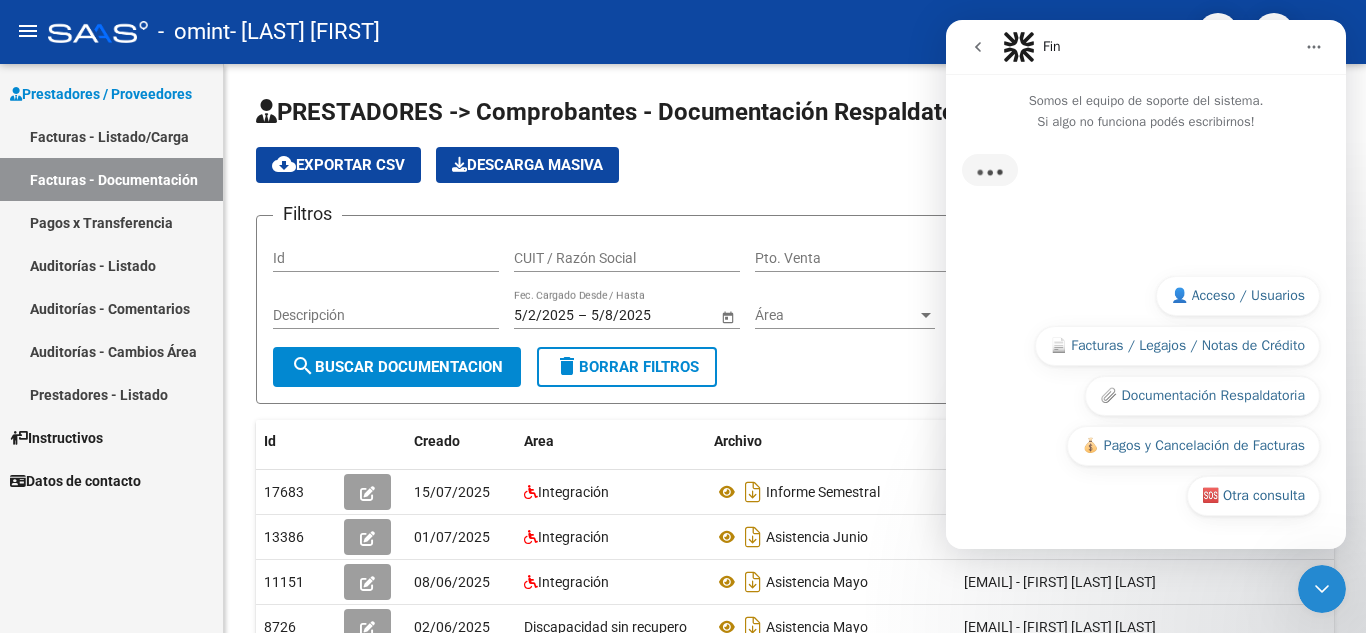 click 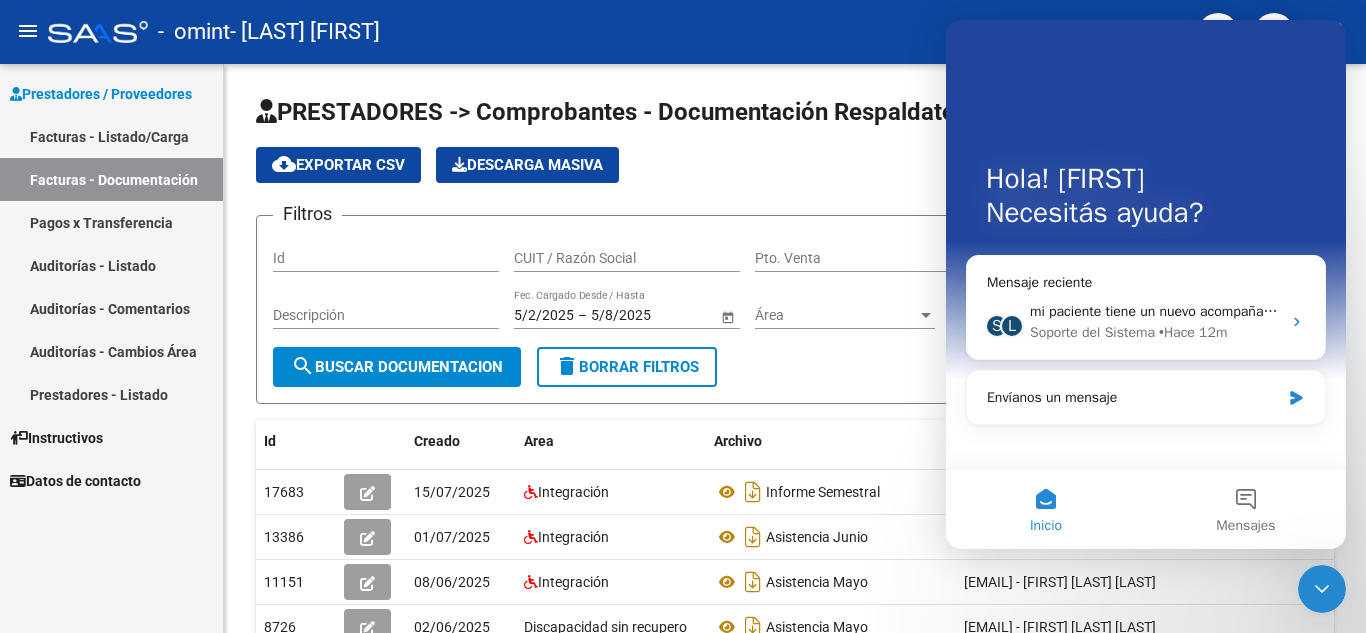 click 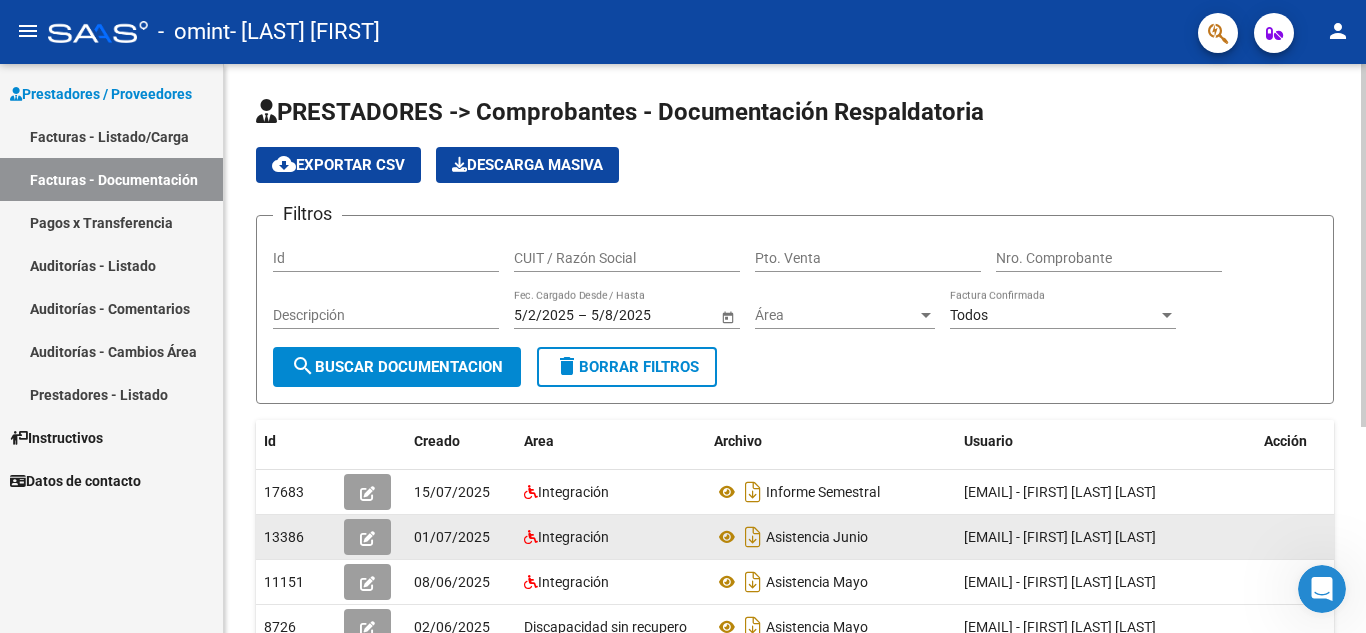 scroll, scrollTop: 0, scrollLeft: 0, axis: both 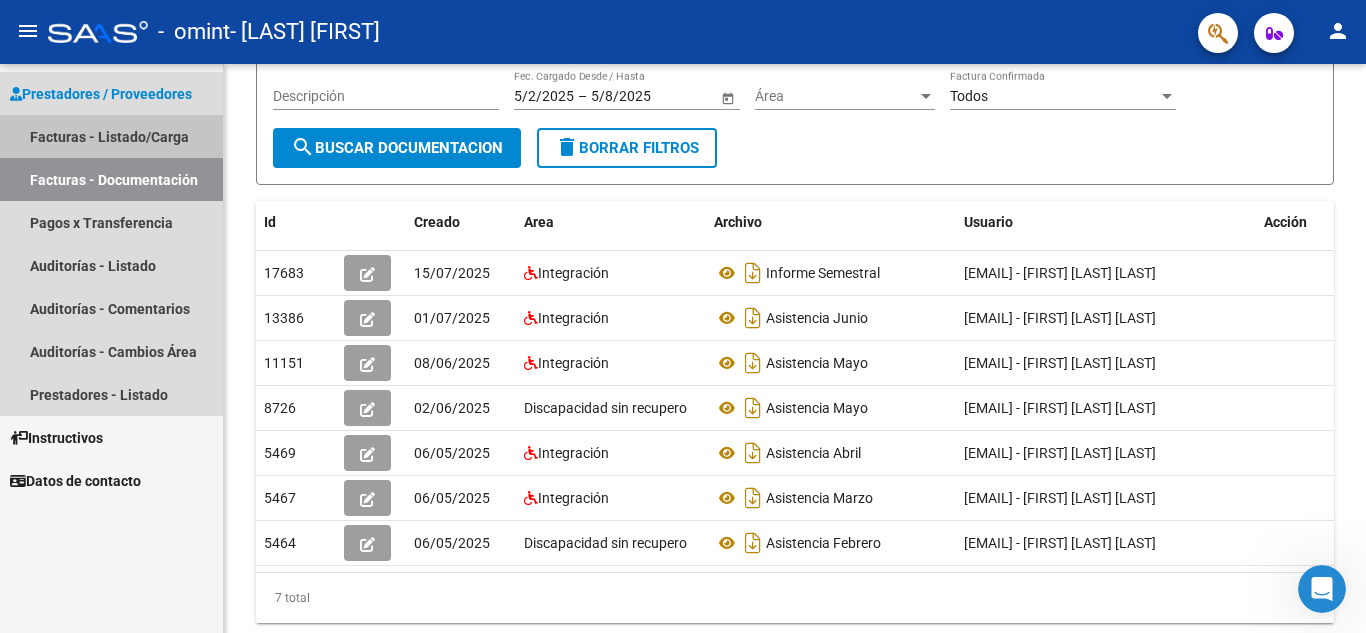 click on "Facturas - Listado/Carga" at bounding box center (111, 136) 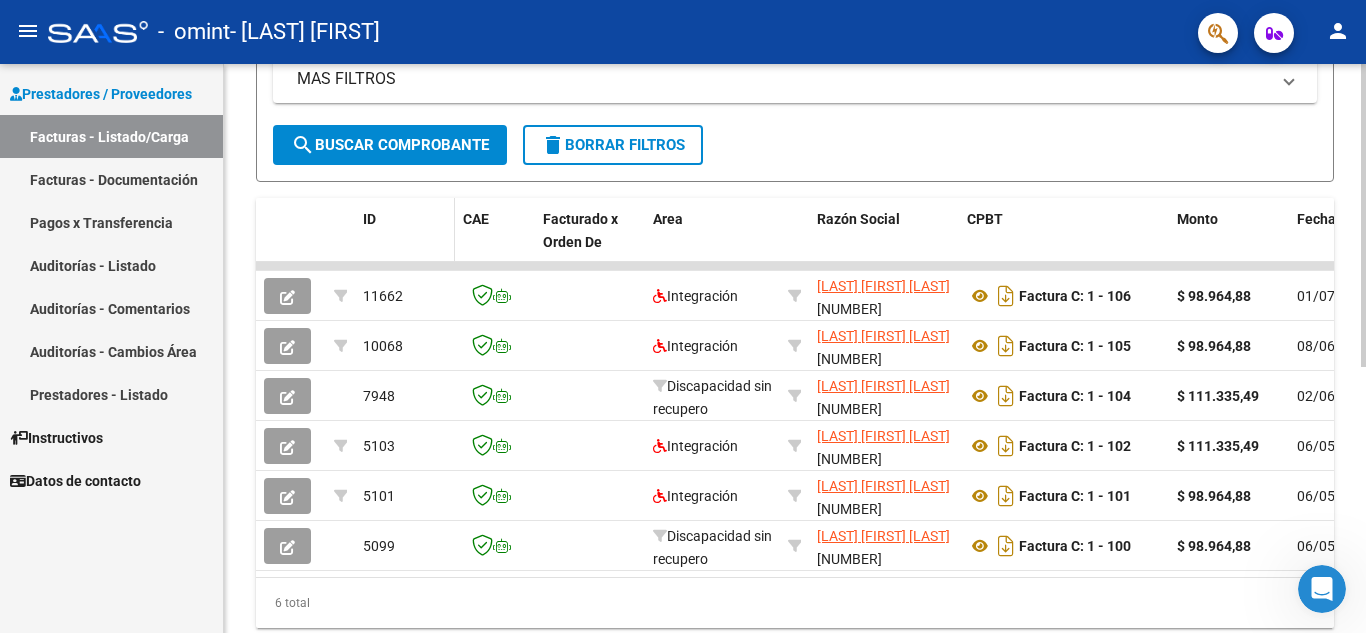scroll, scrollTop: 431, scrollLeft: 0, axis: vertical 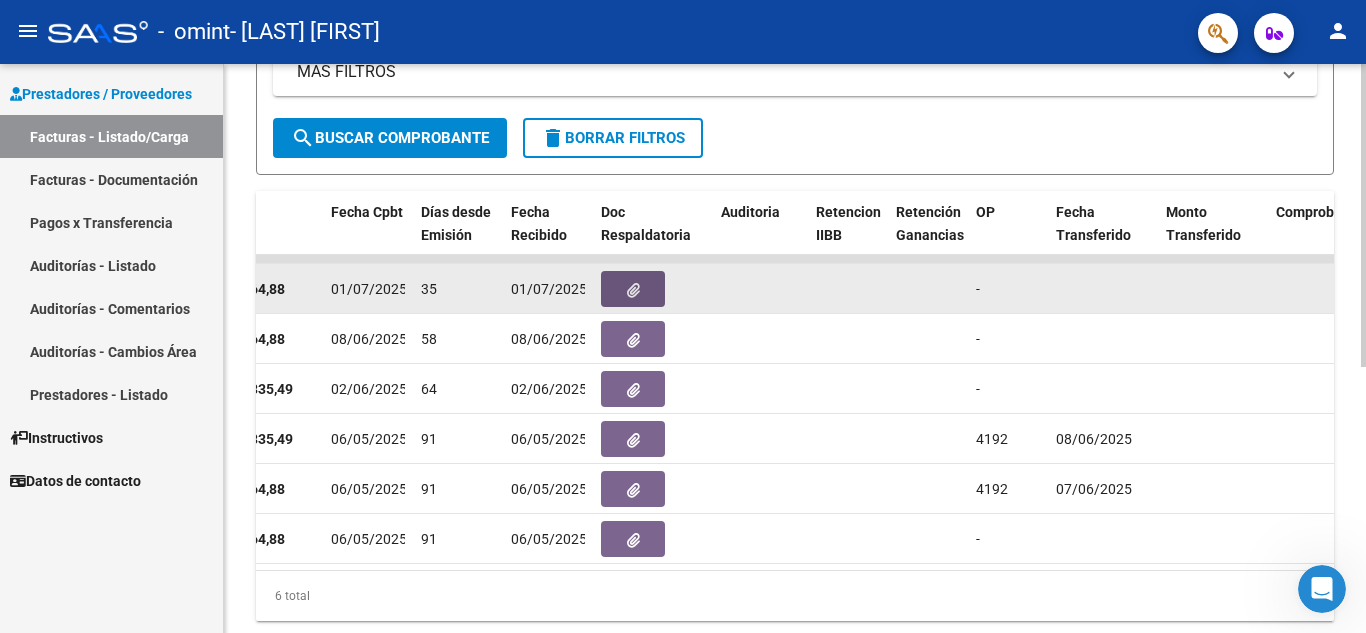 click 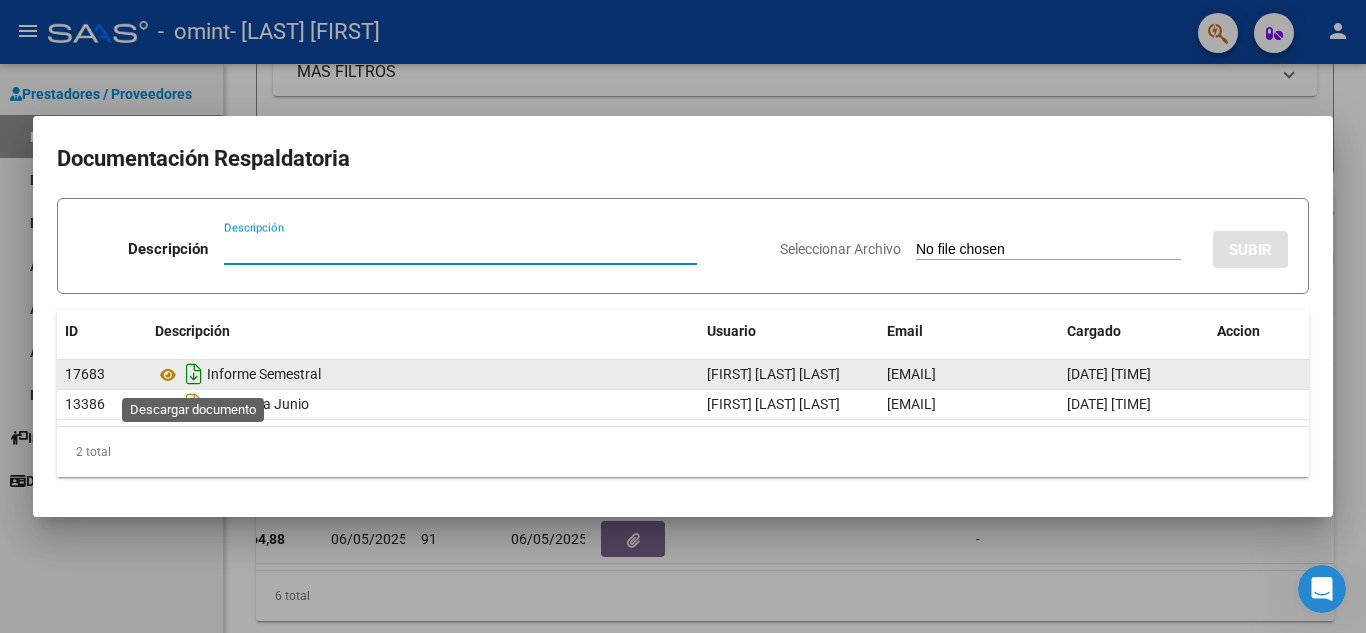 click 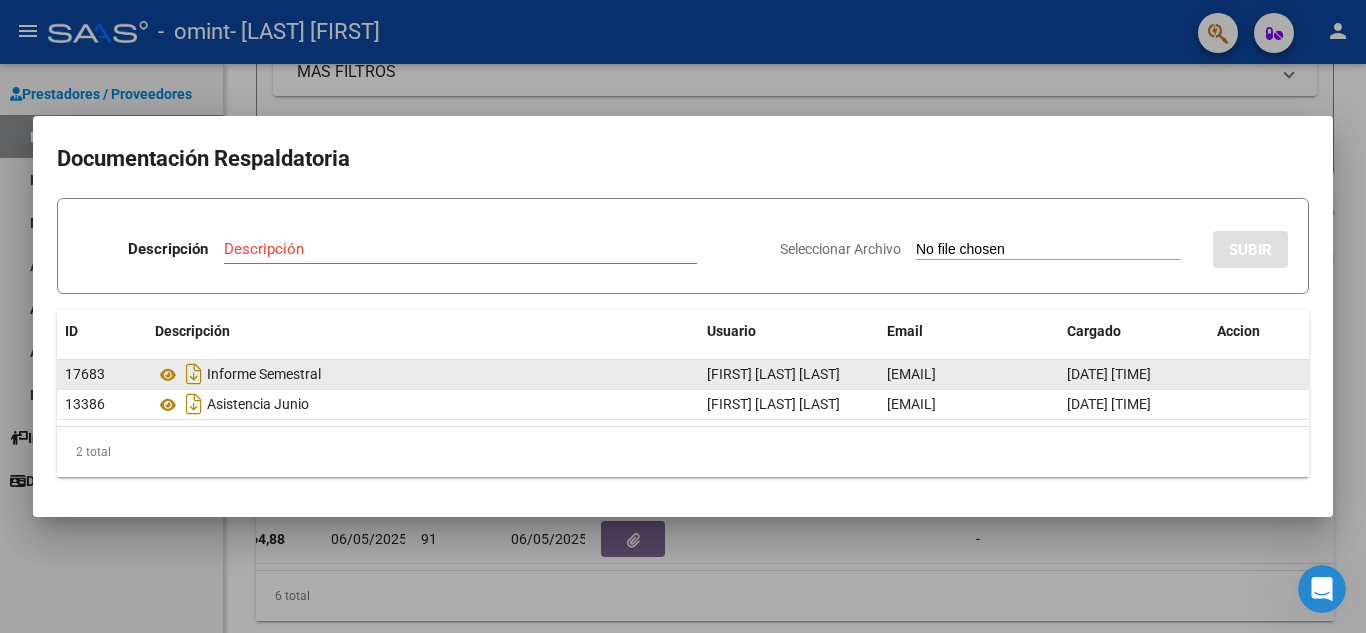 click at bounding box center [683, 316] 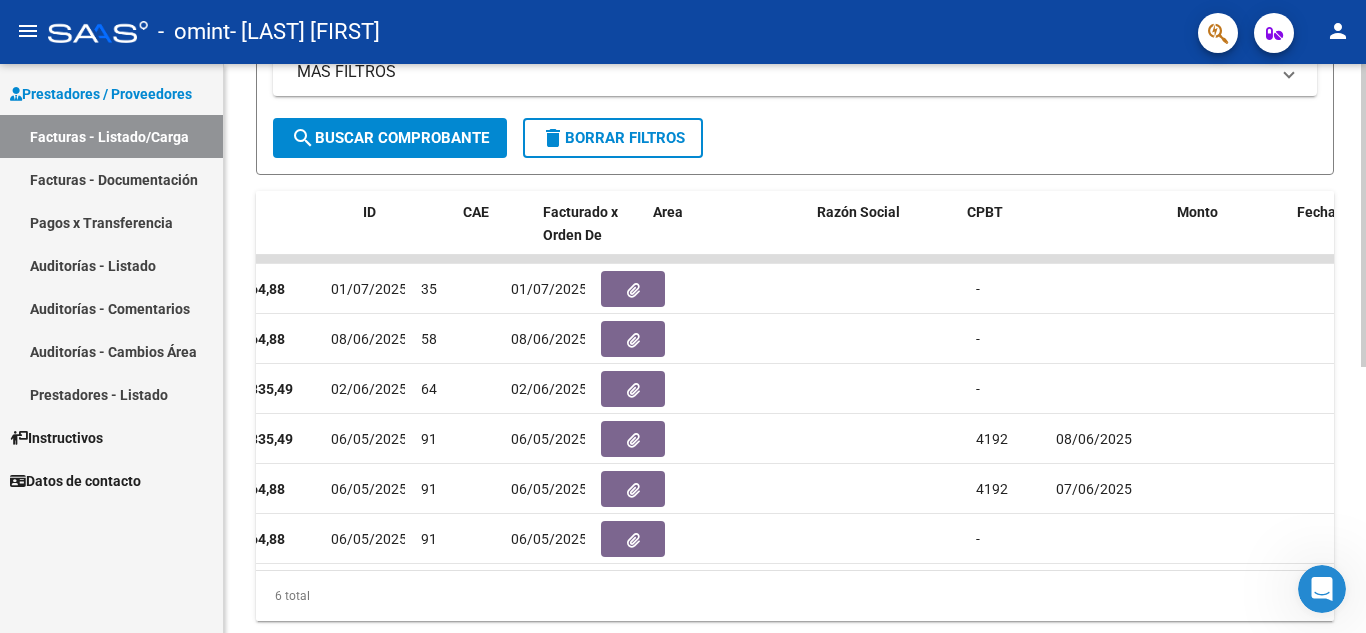 scroll, scrollTop: 0, scrollLeft: 0, axis: both 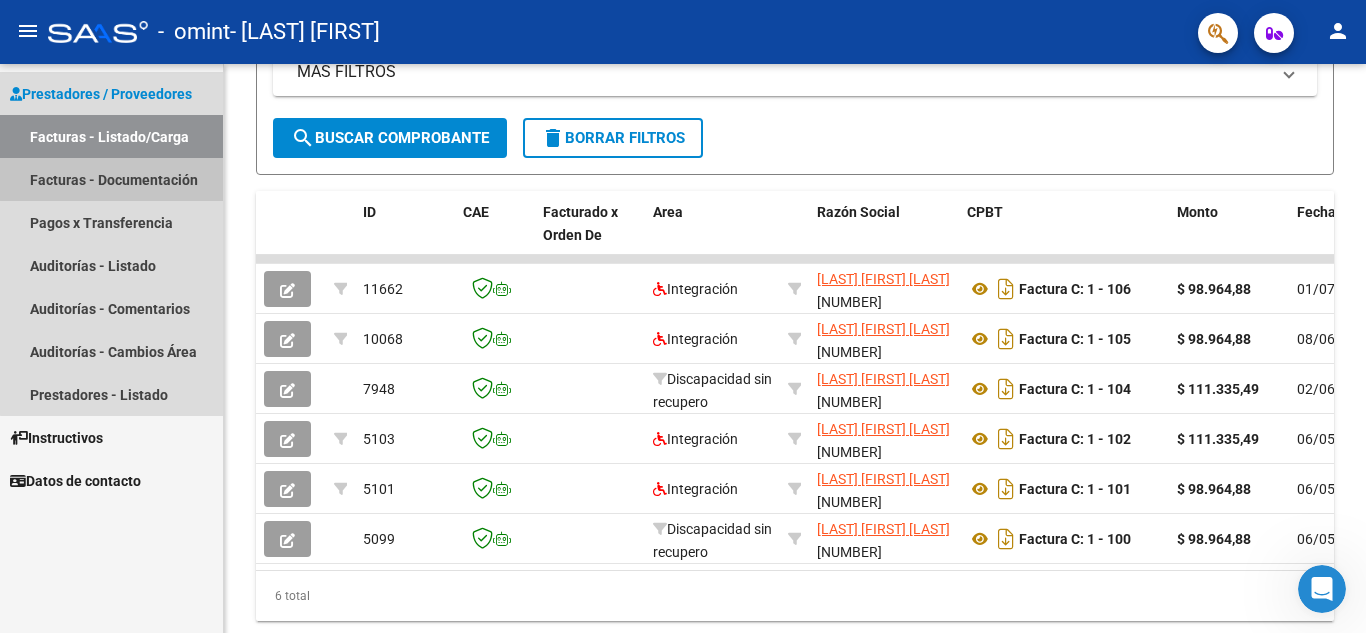 click on "Facturas - Documentación" at bounding box center [111, 179] 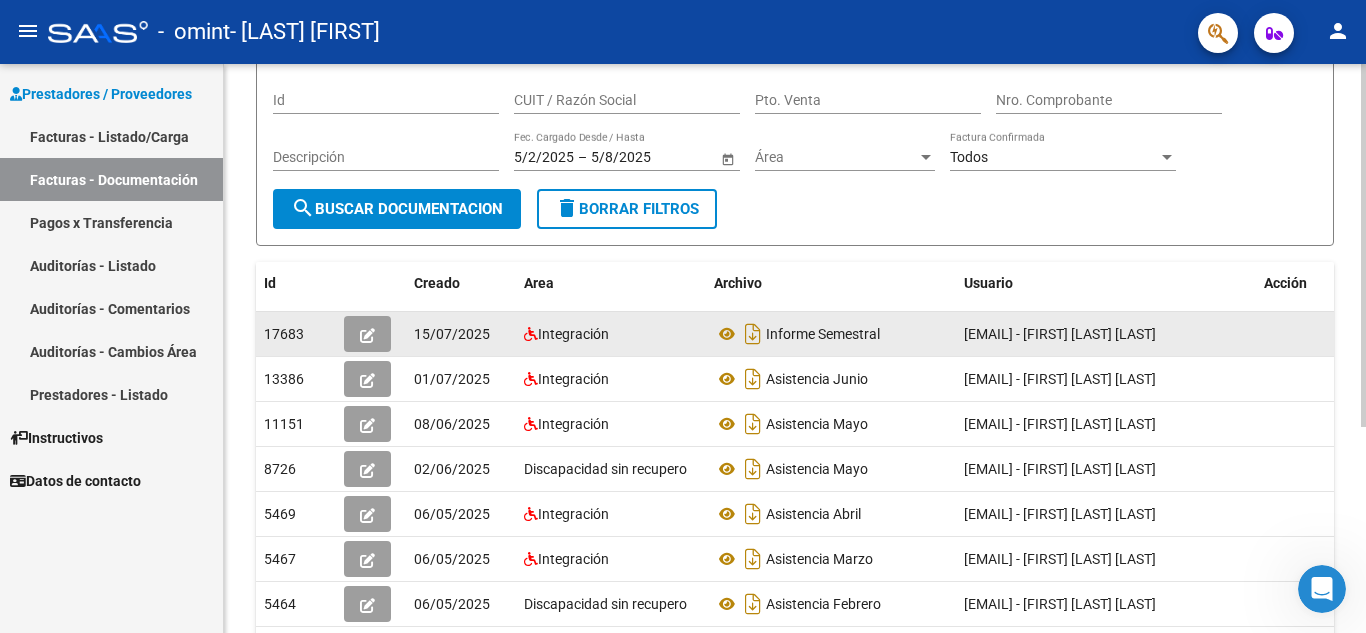 scroll, scrollTop: 185, scrollLeft: 0, axis: vertical 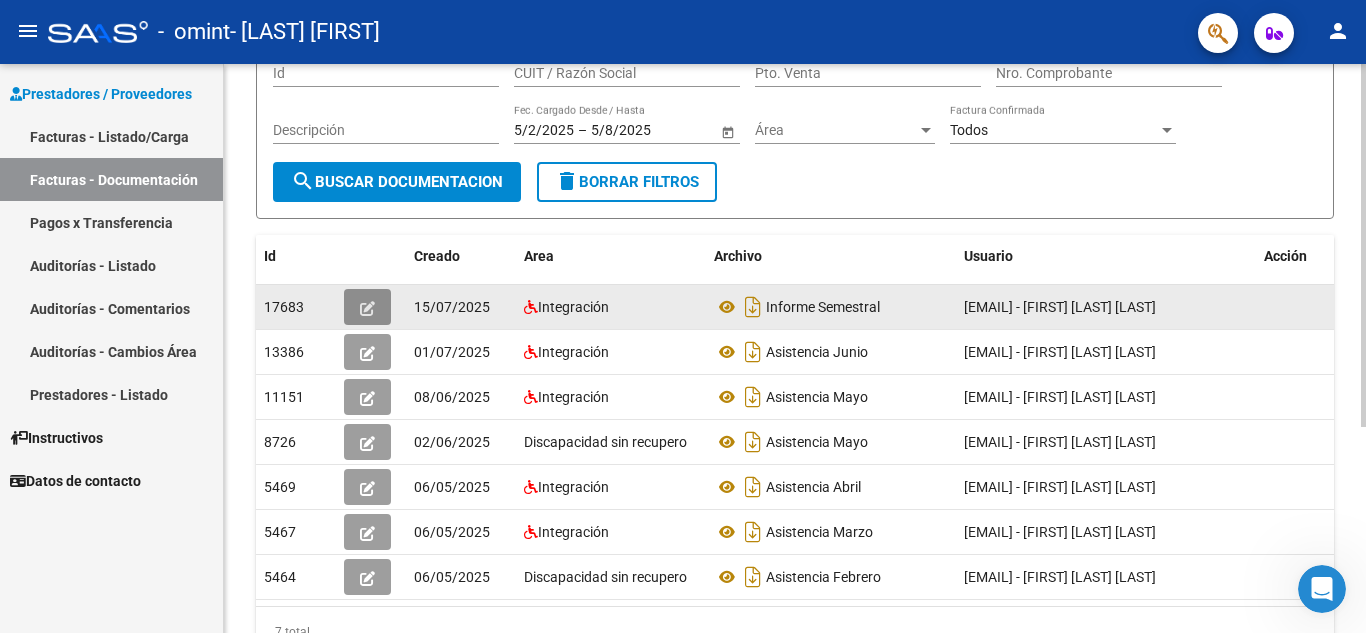 click 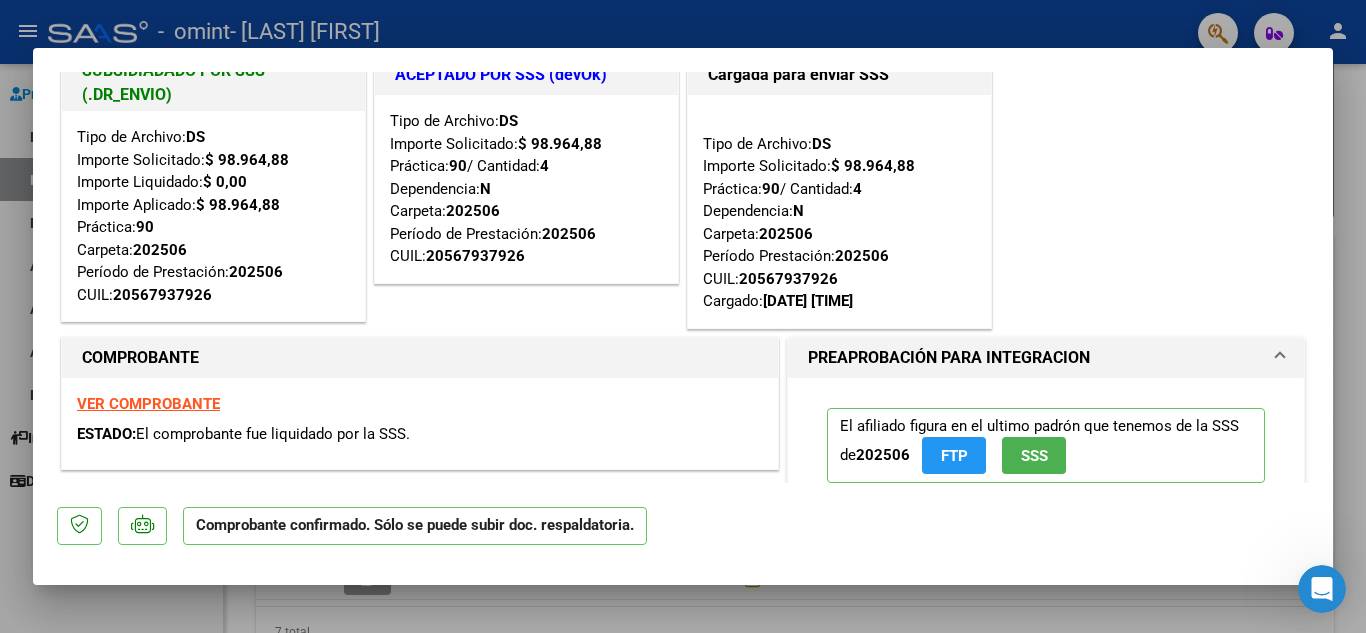scroll, scrollTop: 0, scrollLeft: 0, axis: both 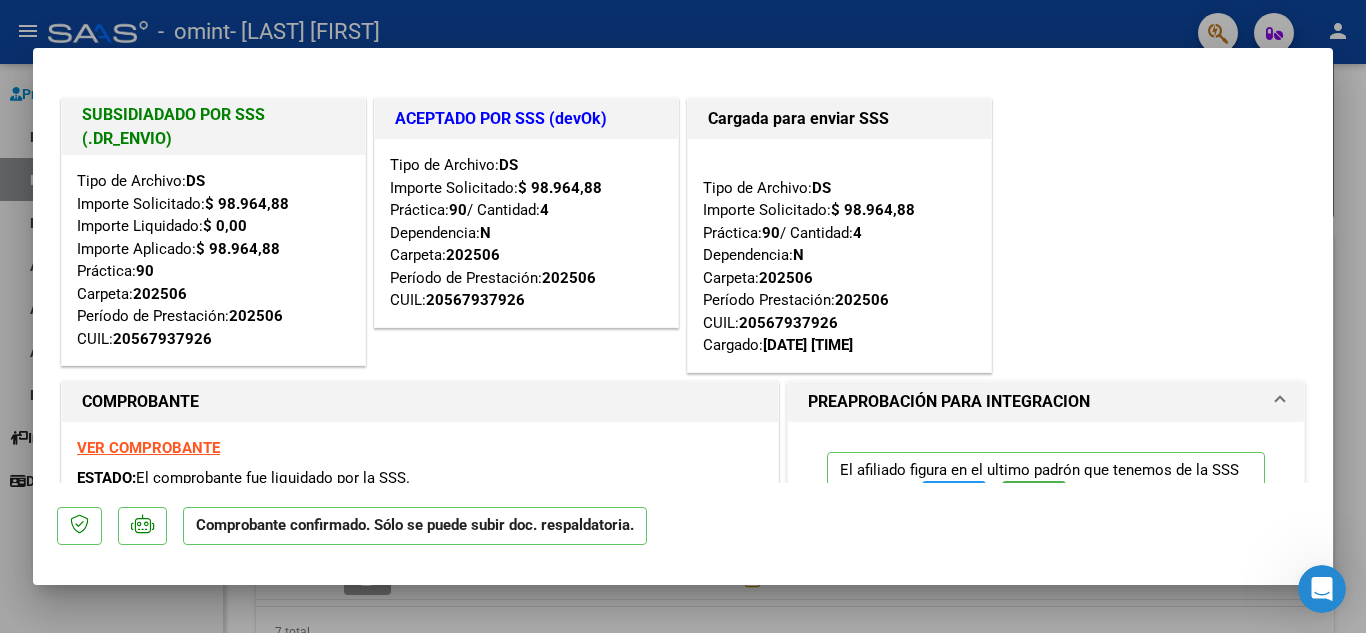 type 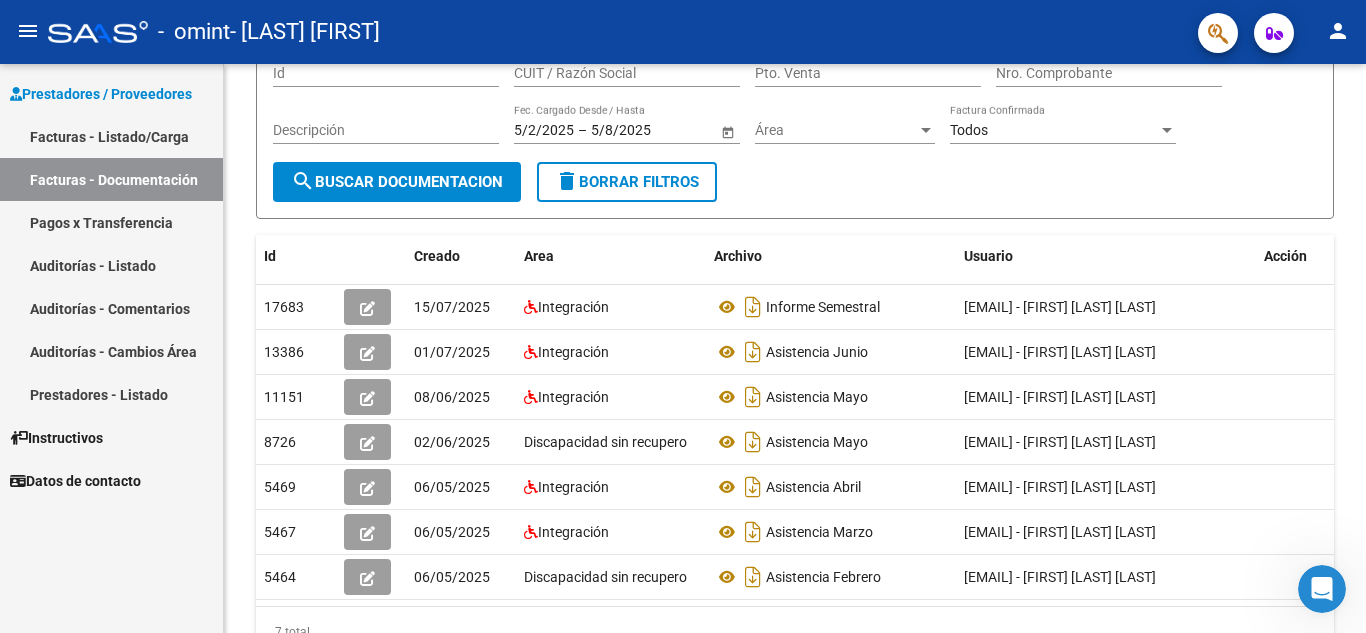 click on "Facturas - Listado/Carga" at bounding box center (111, 136) 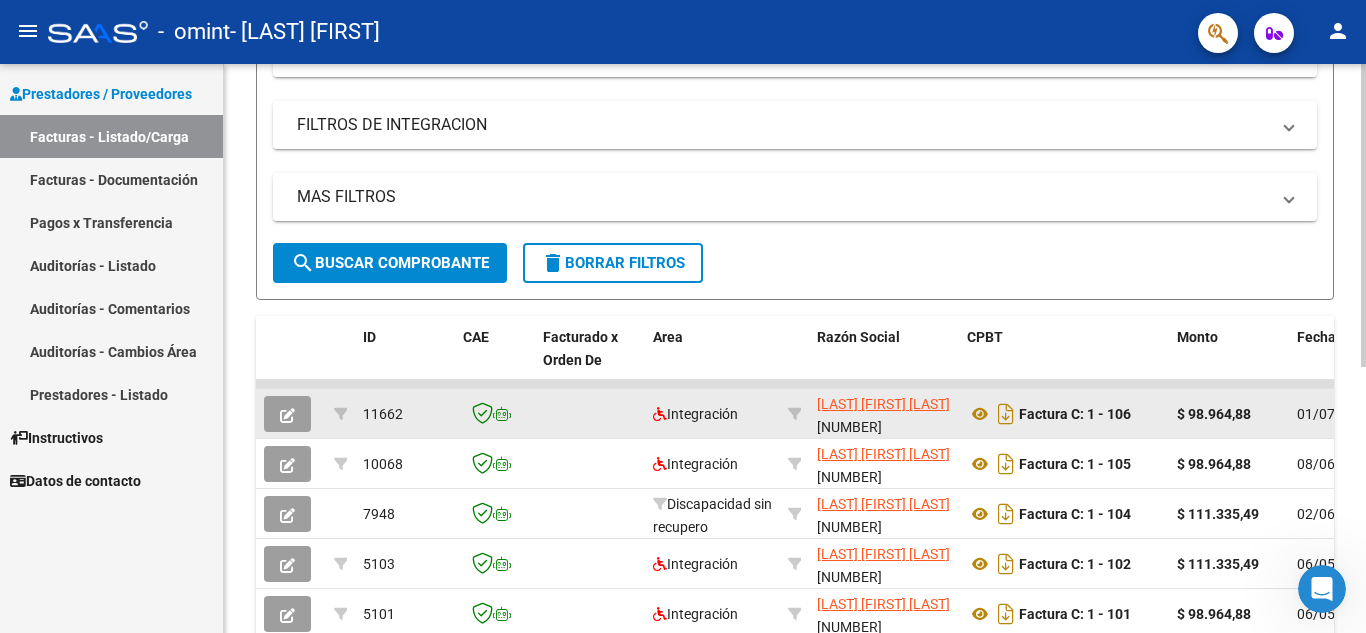 scroll, scrollTop: 323, scrollLeft: 0, axis: vertical 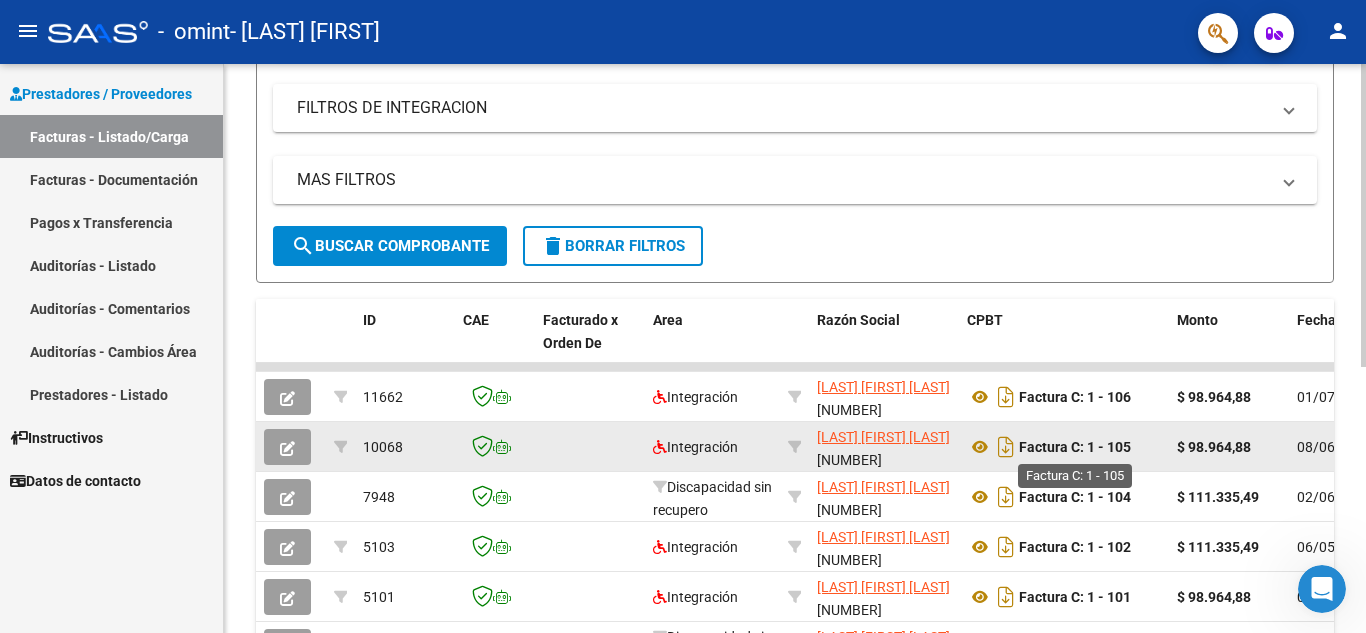 click on "Factura C: 1 - 105" 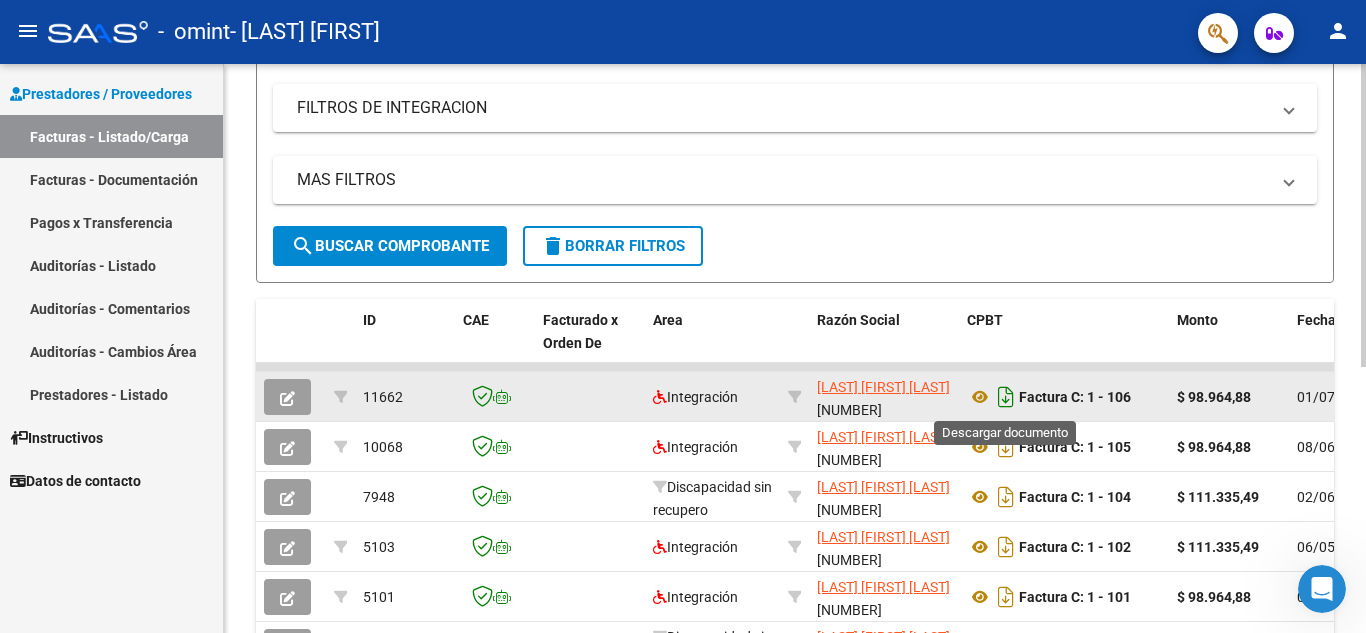click 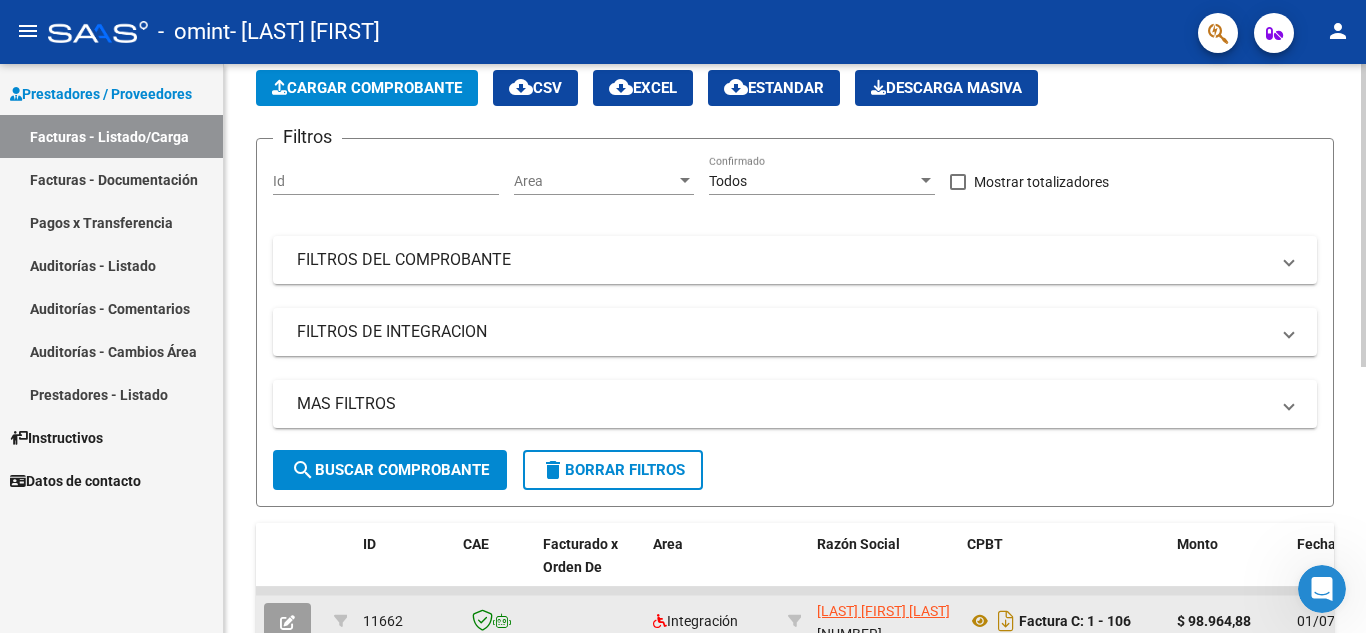 scroll, scrollTop: 0, scrollLeft: 0, axis: both 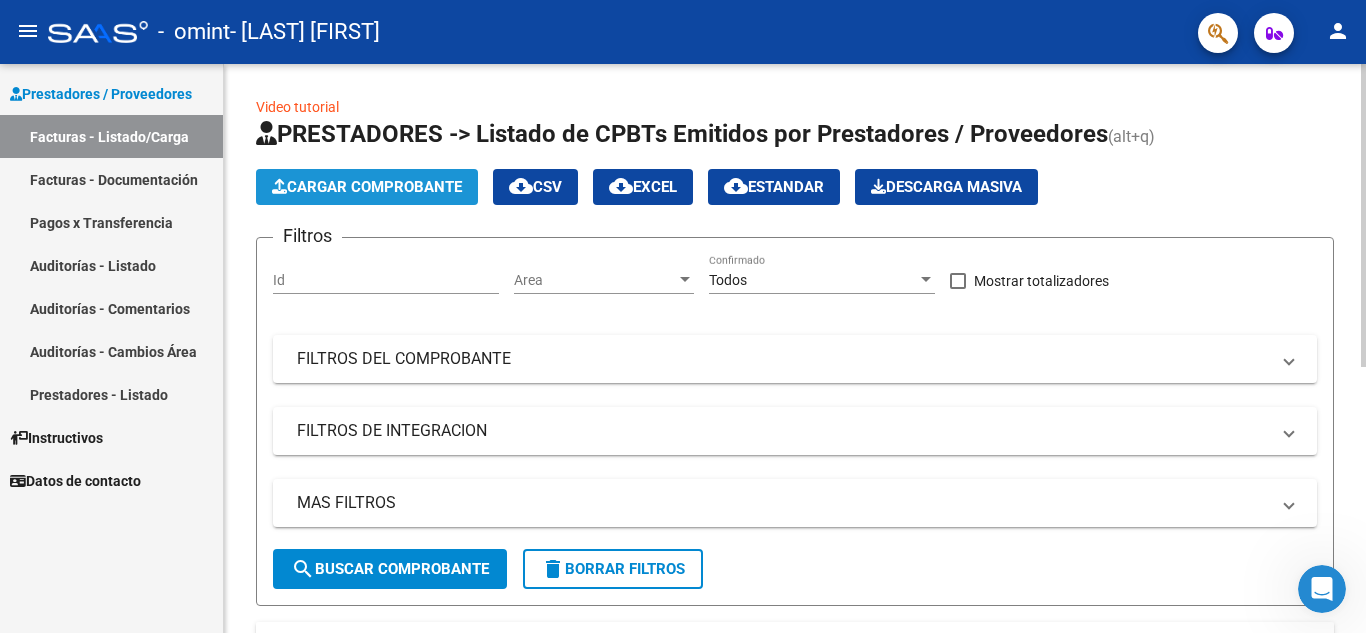 click on "Cargar Comprobante" 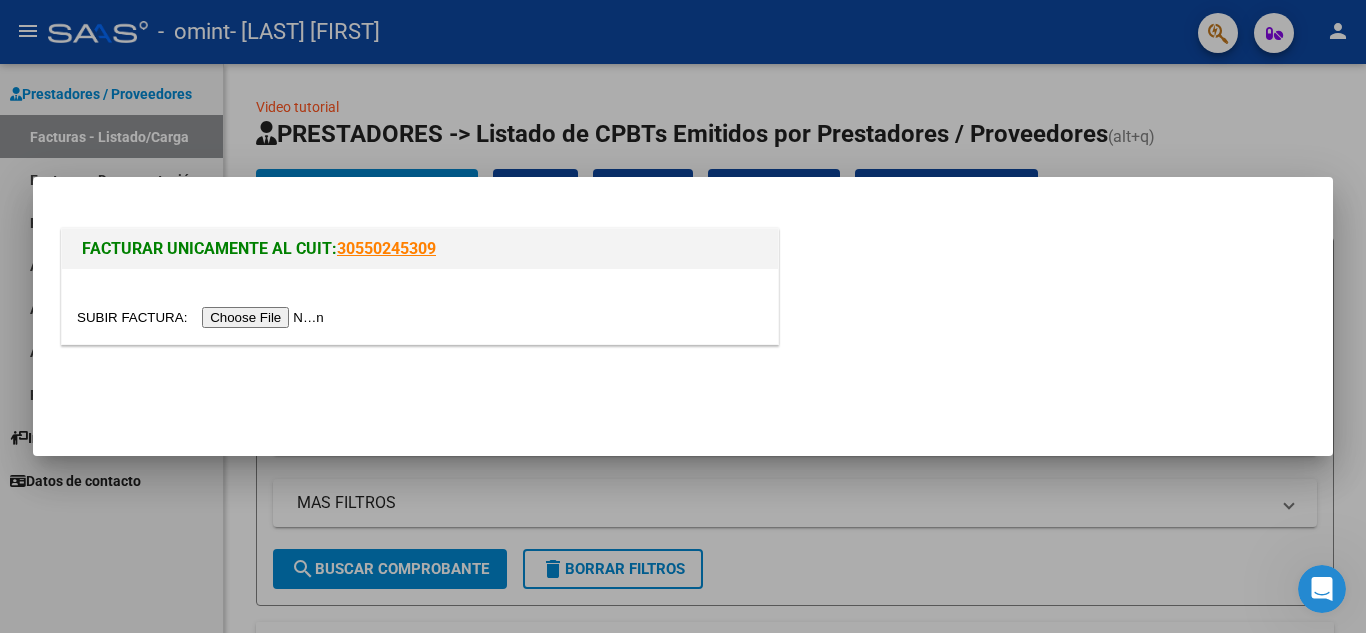 click at bounding box center (203, 317) 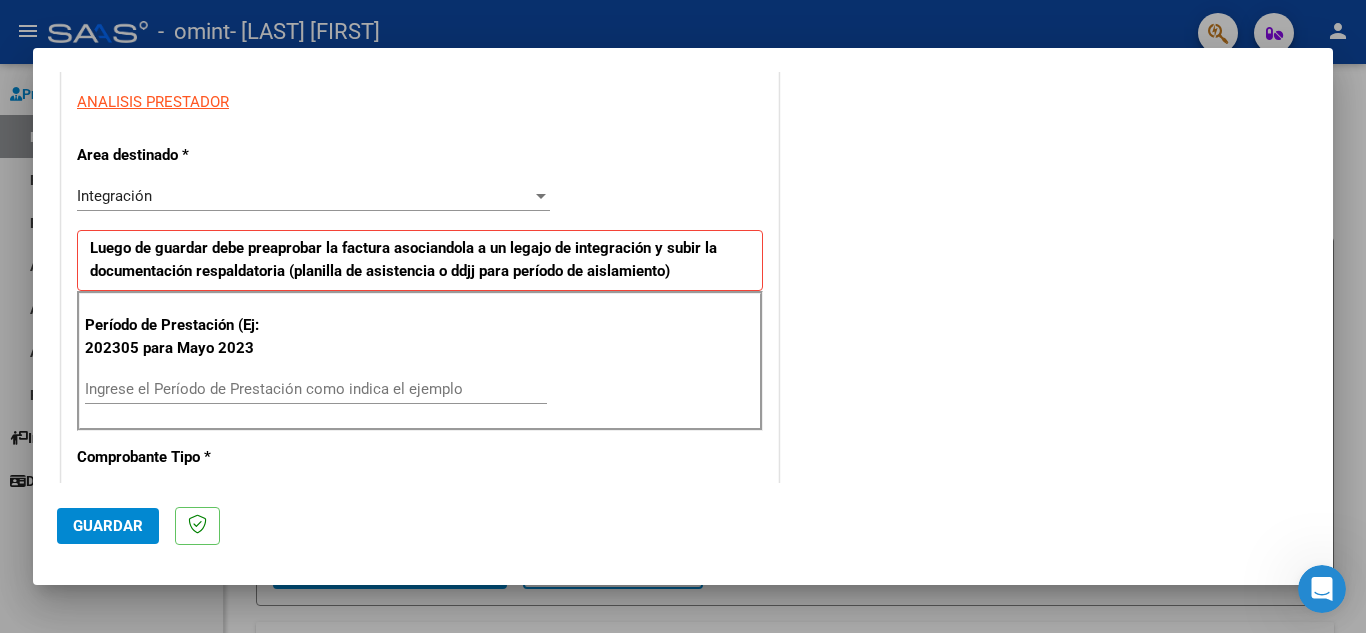scroll, scrollTop: 363, scrollLeft: 0, axis: vertical 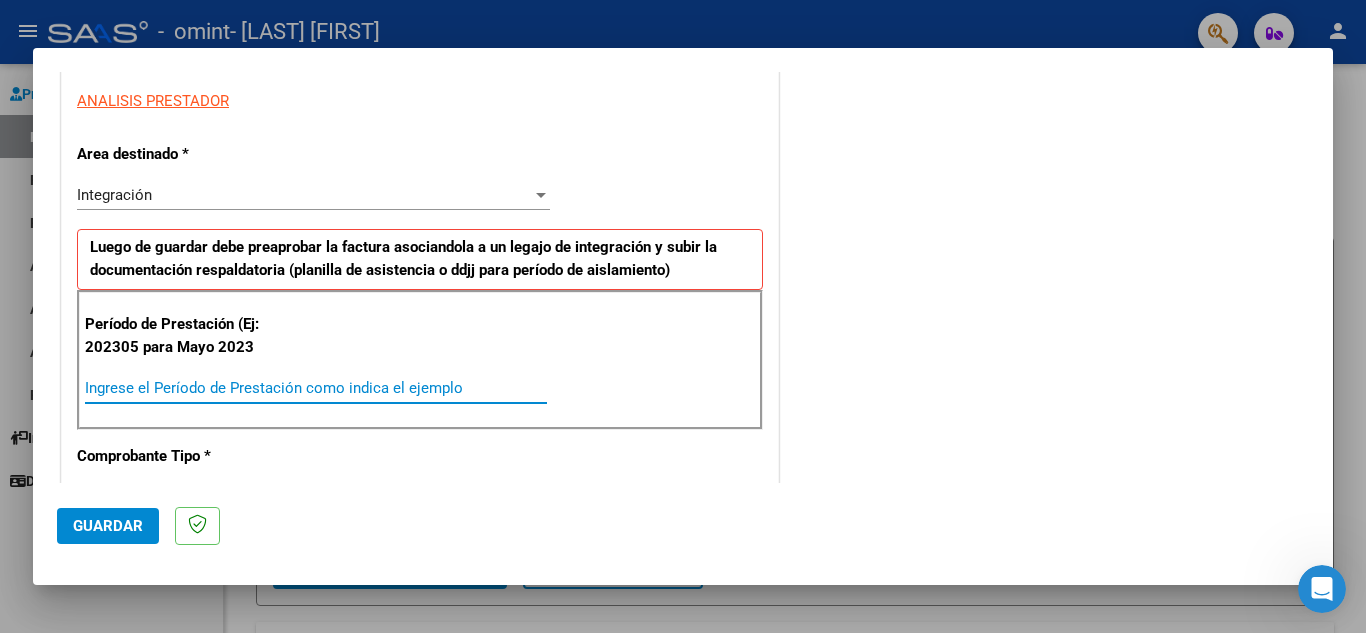 click on "Ingrese el Período de Prestación como indica el ejemplo" at bounding box center [316, 388] 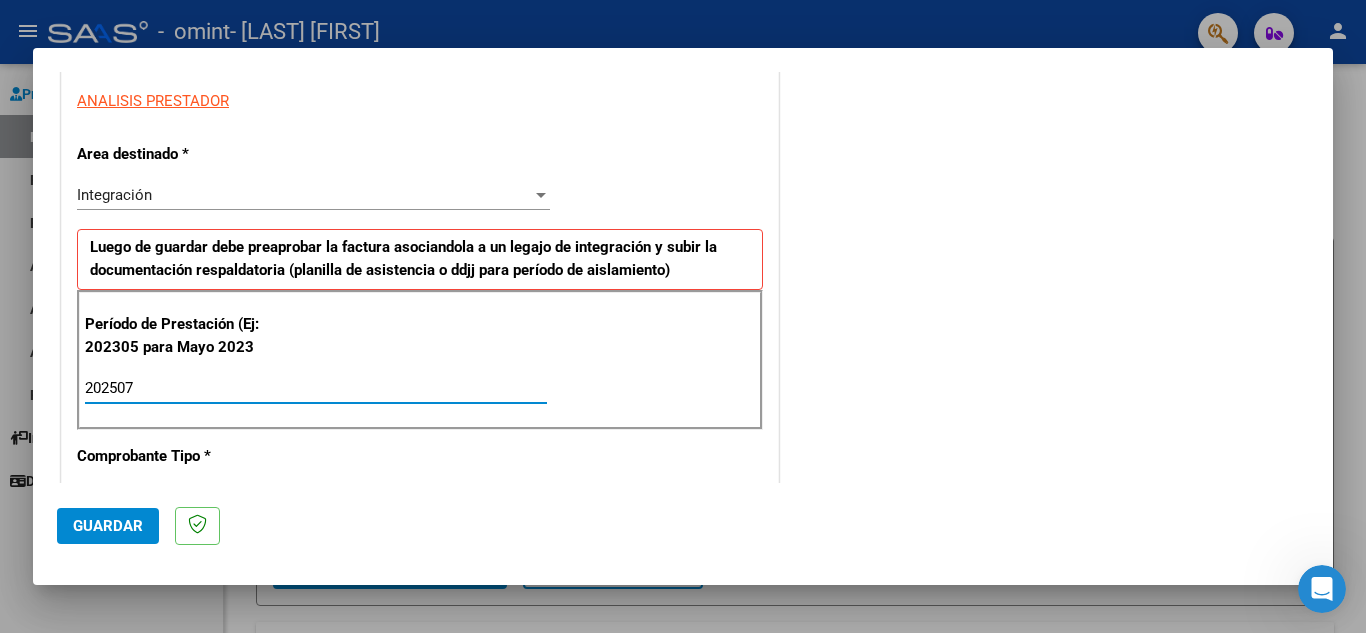 type on "202507" 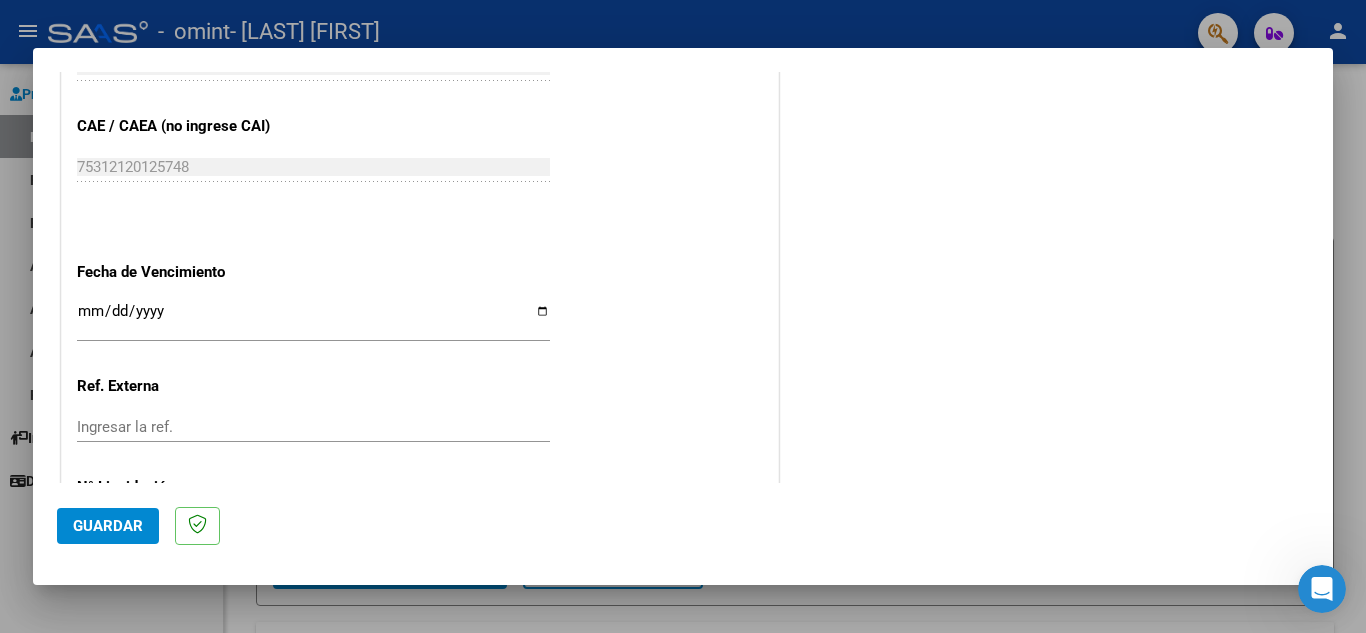 scroll, scrollTop: 1311, scrollLeft: 0, axis: vertical 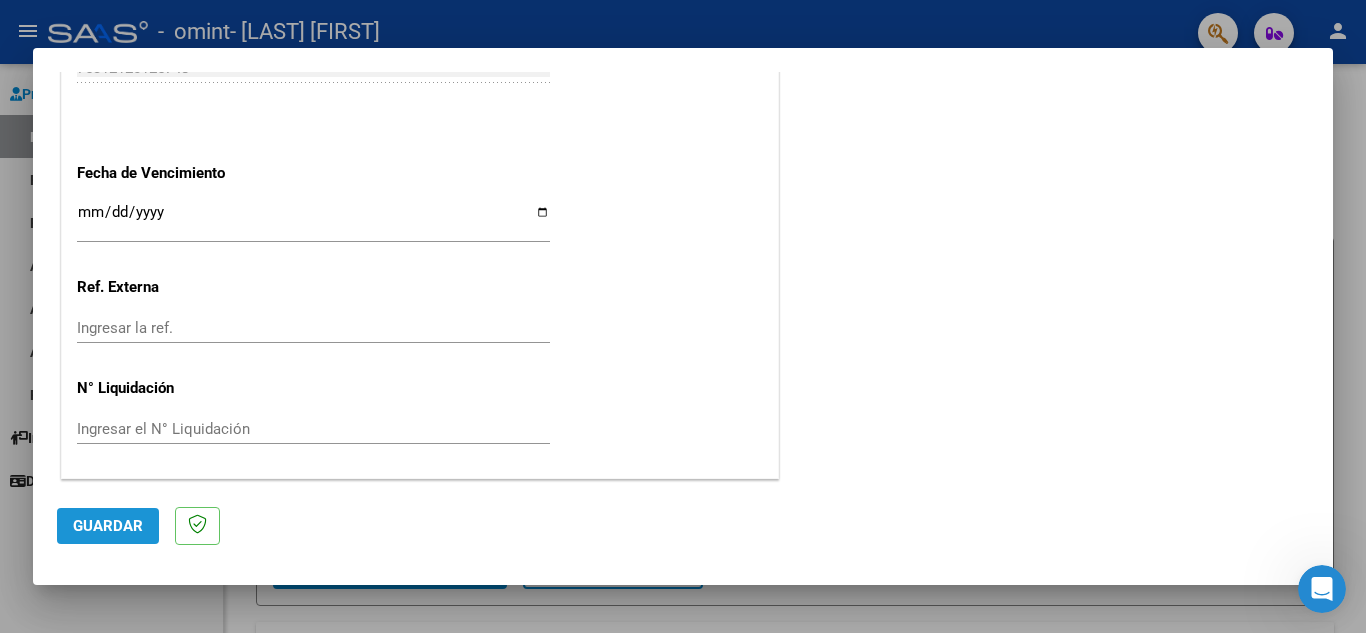 click on "Guardar" 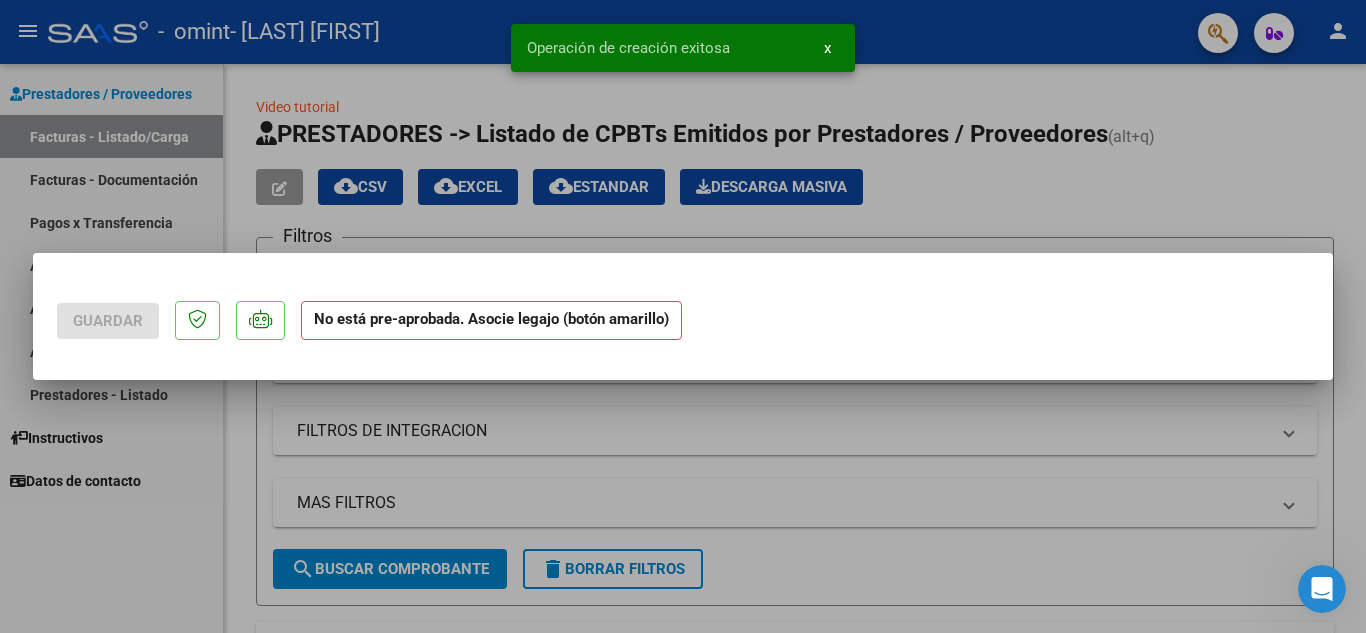 scroll, scrollTop: 0, scrollLeft: 0, axis: both 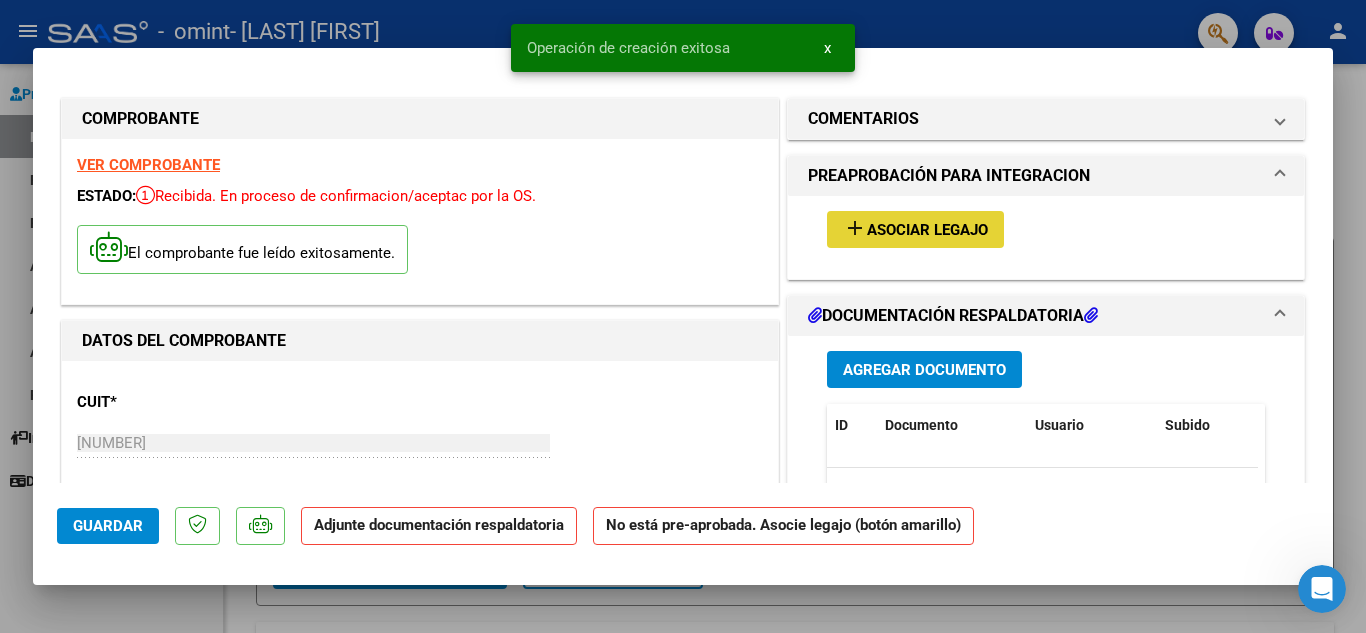 click on "Asociar Legajo" at bounding box center [927, 230] 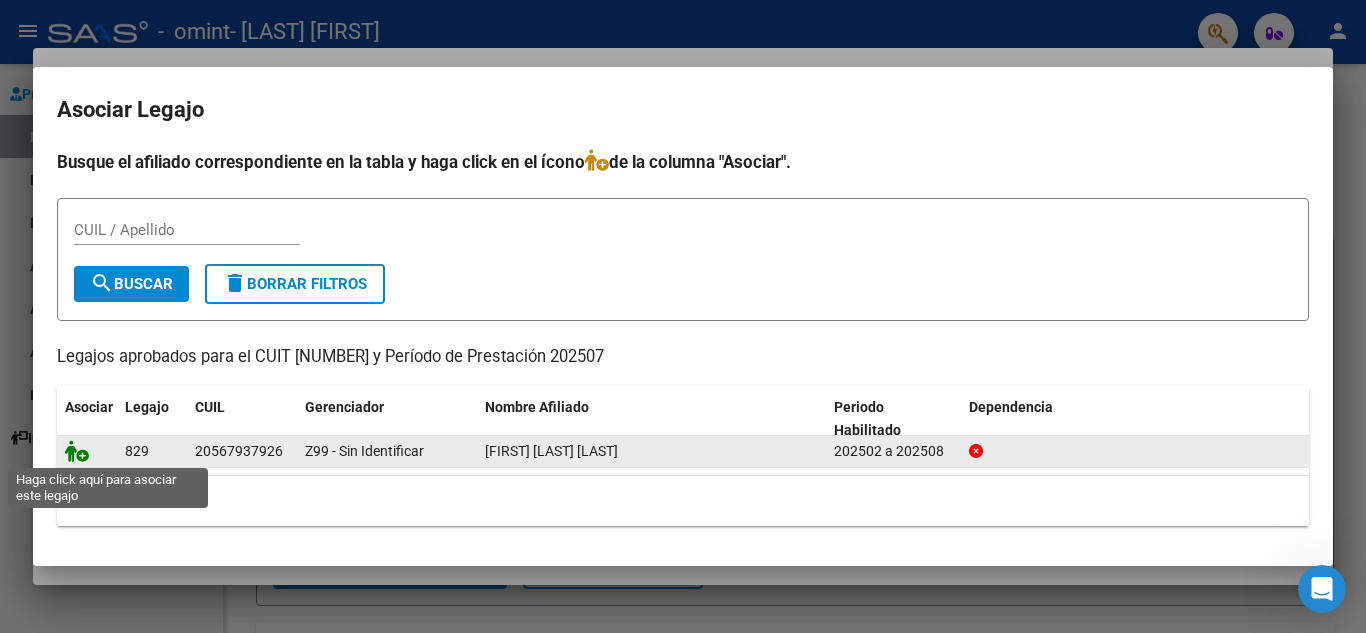 click 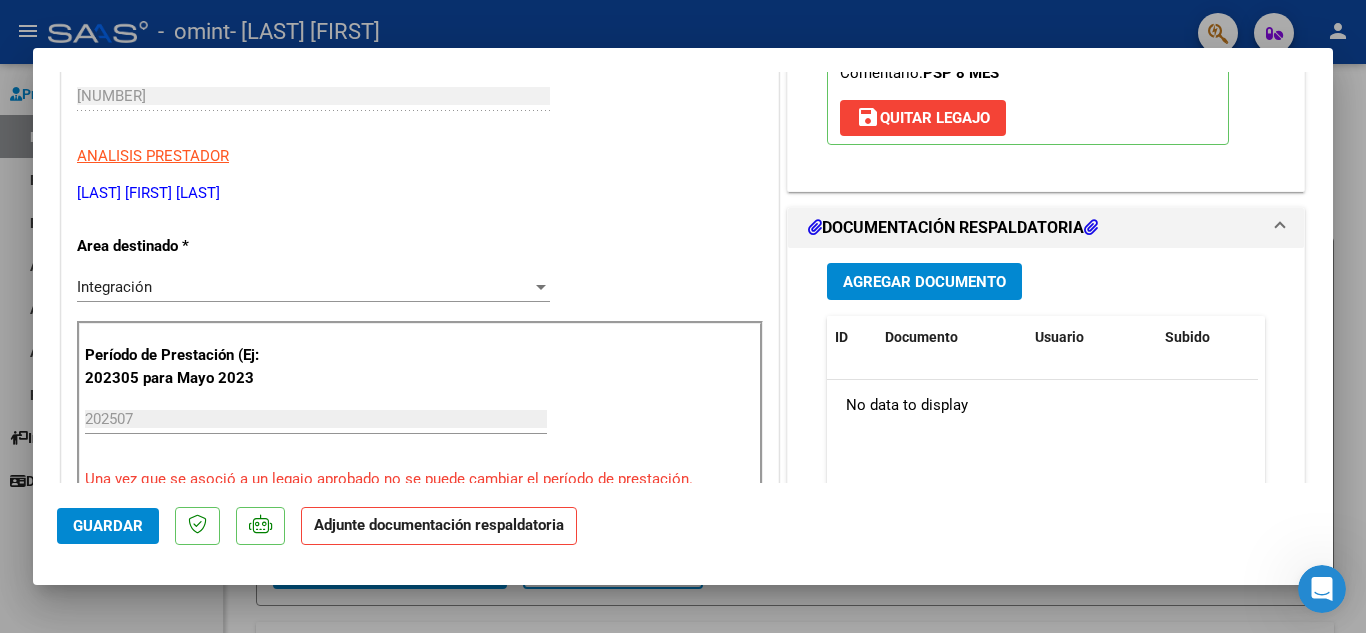 scroll, scrollTop: 355, scrollLeft: 0, axis: vertical 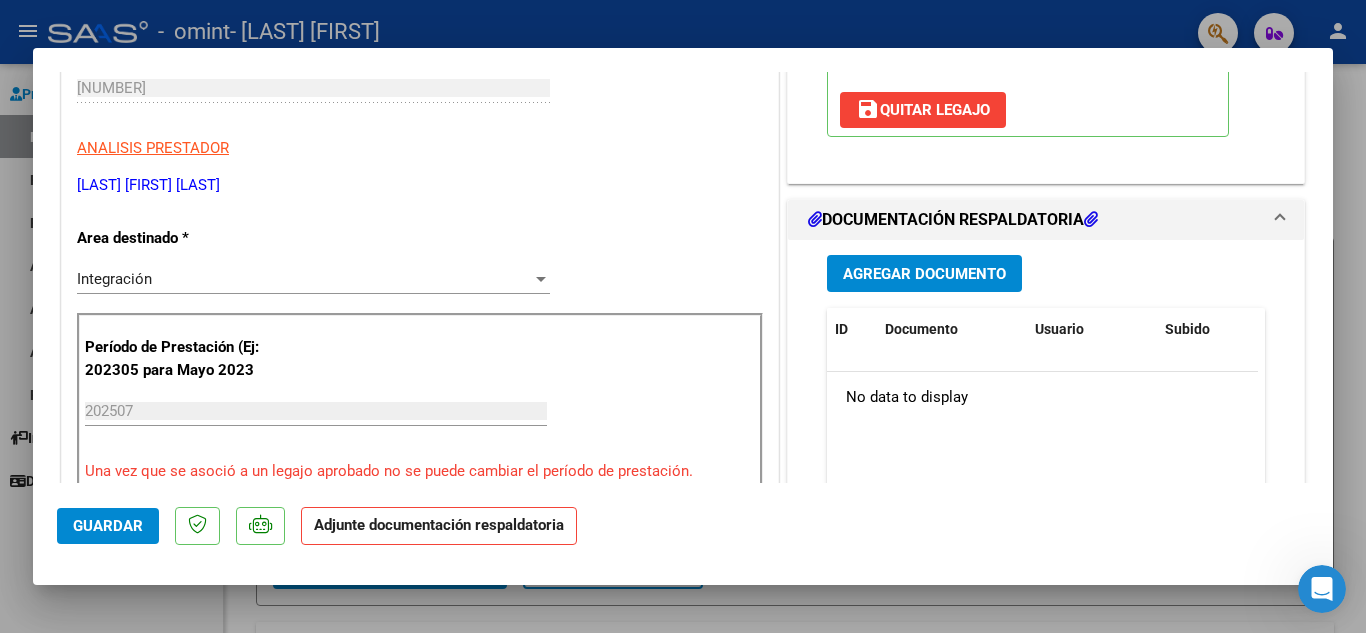 click on "Agregar Documento" at bounding box center (924, 274) 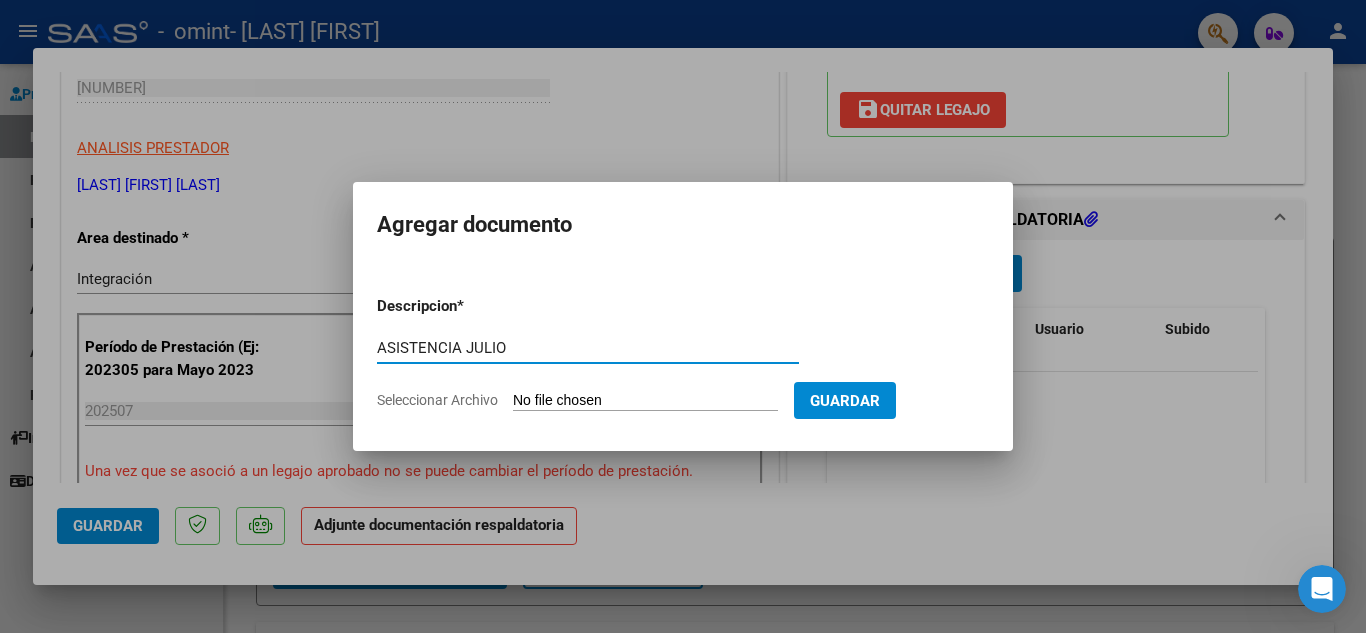 type on "ASISTENCIA JULIO" 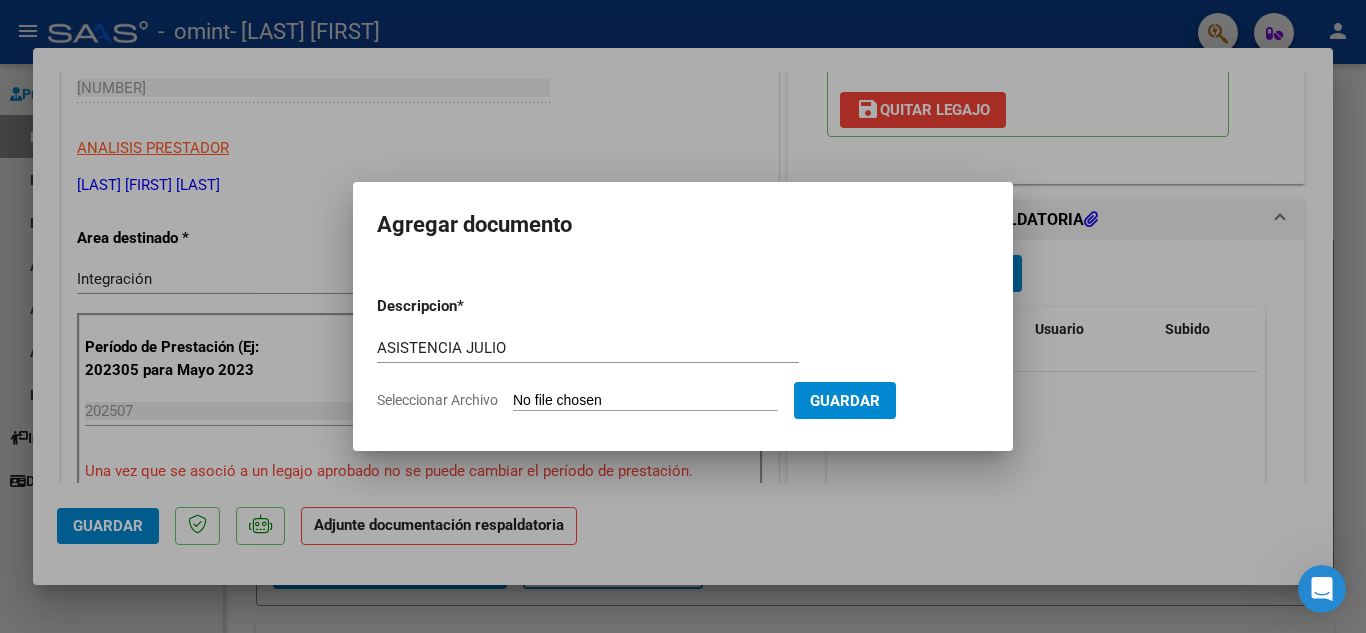 click on "Seleccionar Archivo" at bounding box center (645, 401) 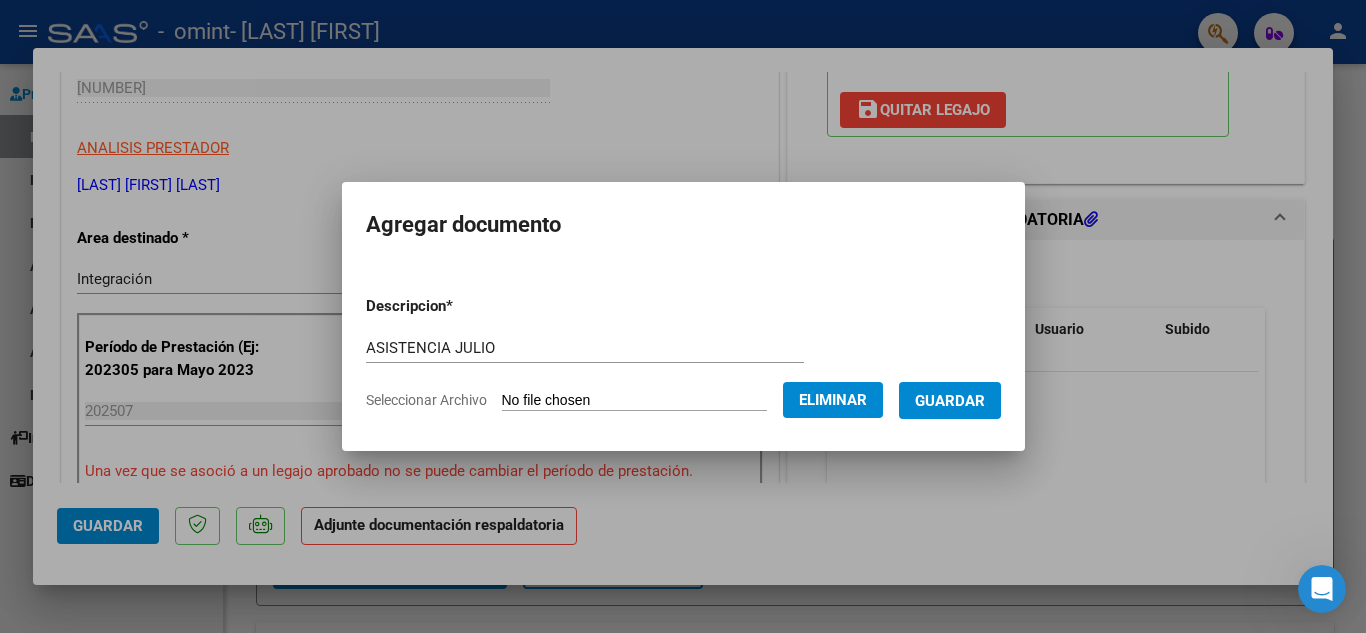 click on "Guardar" at bounding box center (950, 401) 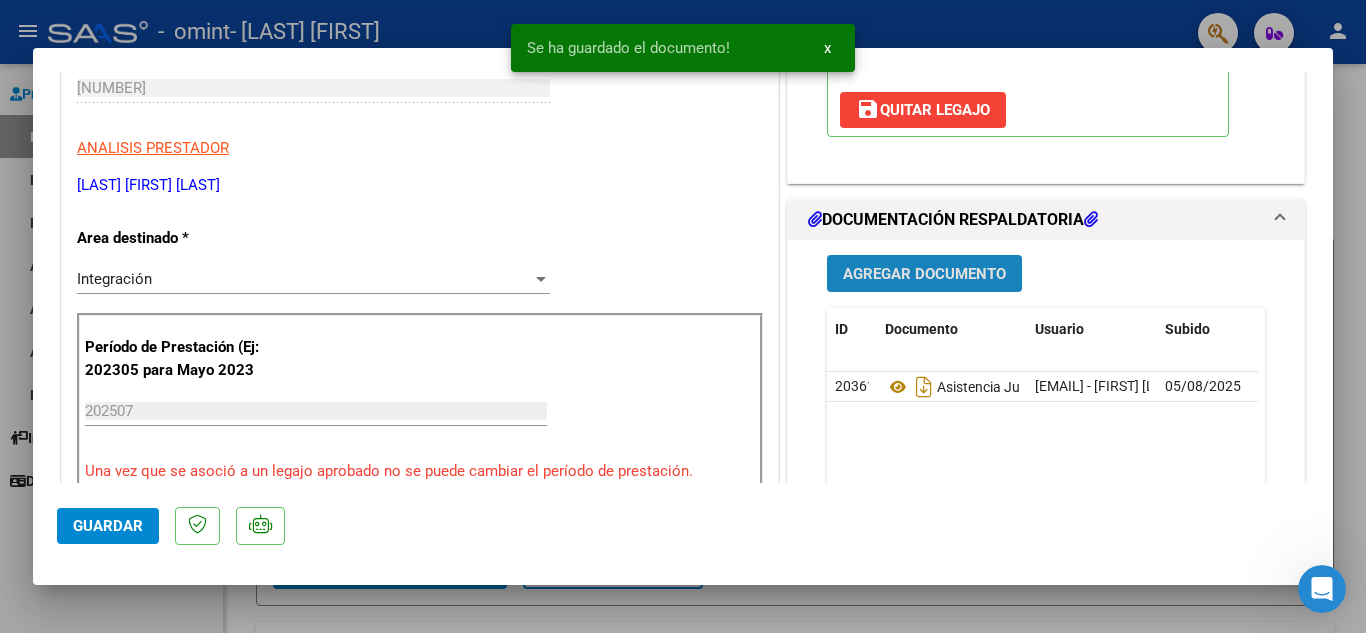 click on "Agregar Documento" at bounding box center (924, 274) 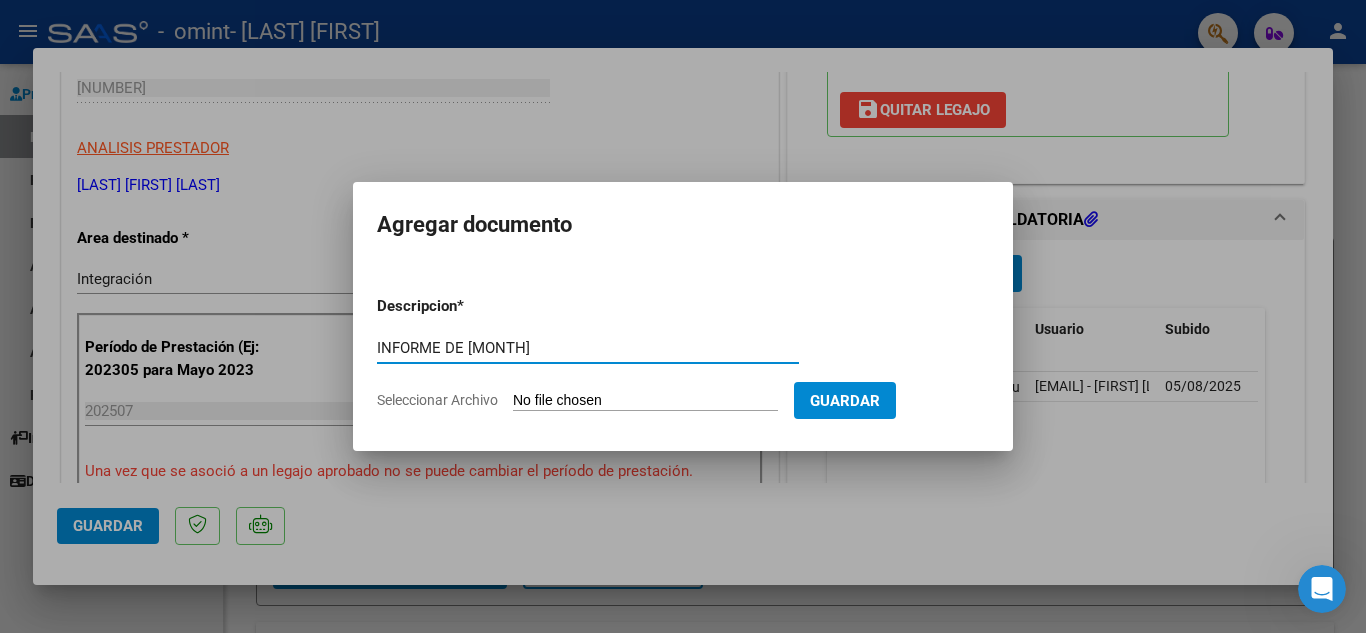 type on "INFORME DE [MONTH]" 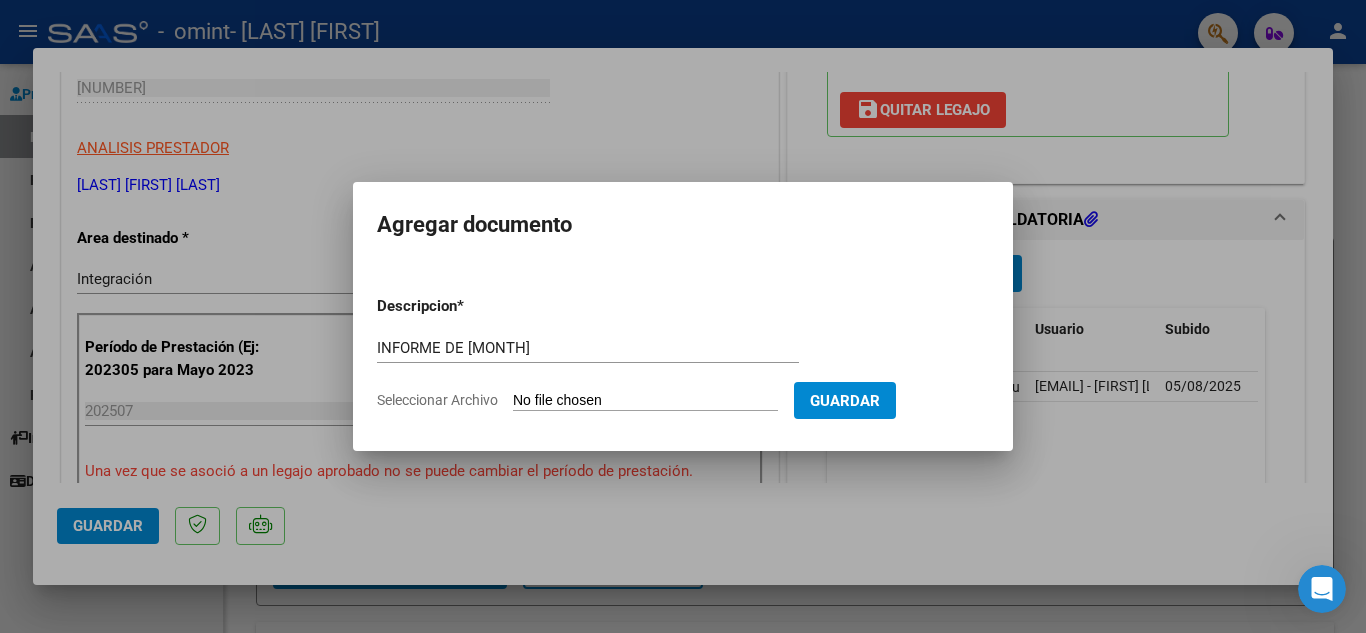 type on "C:\fakepath\INFO SEMENS LOLO.pdf" 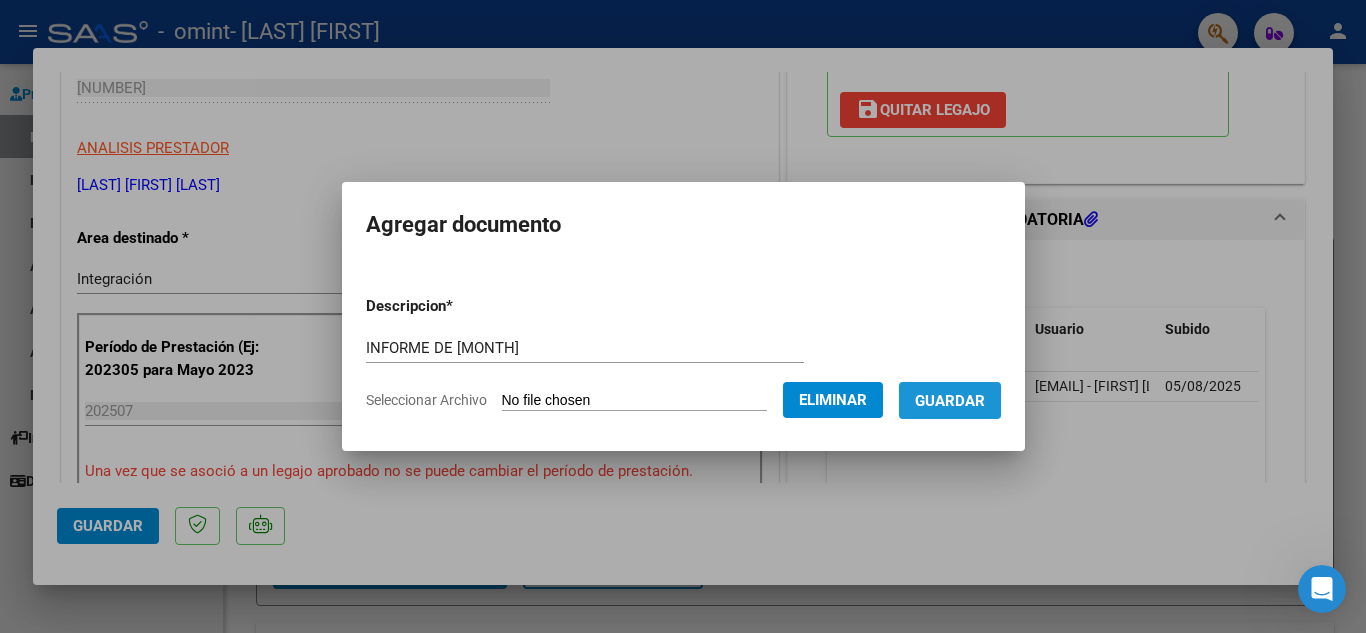 click on "Guardar" at bounding box center (950, 401) 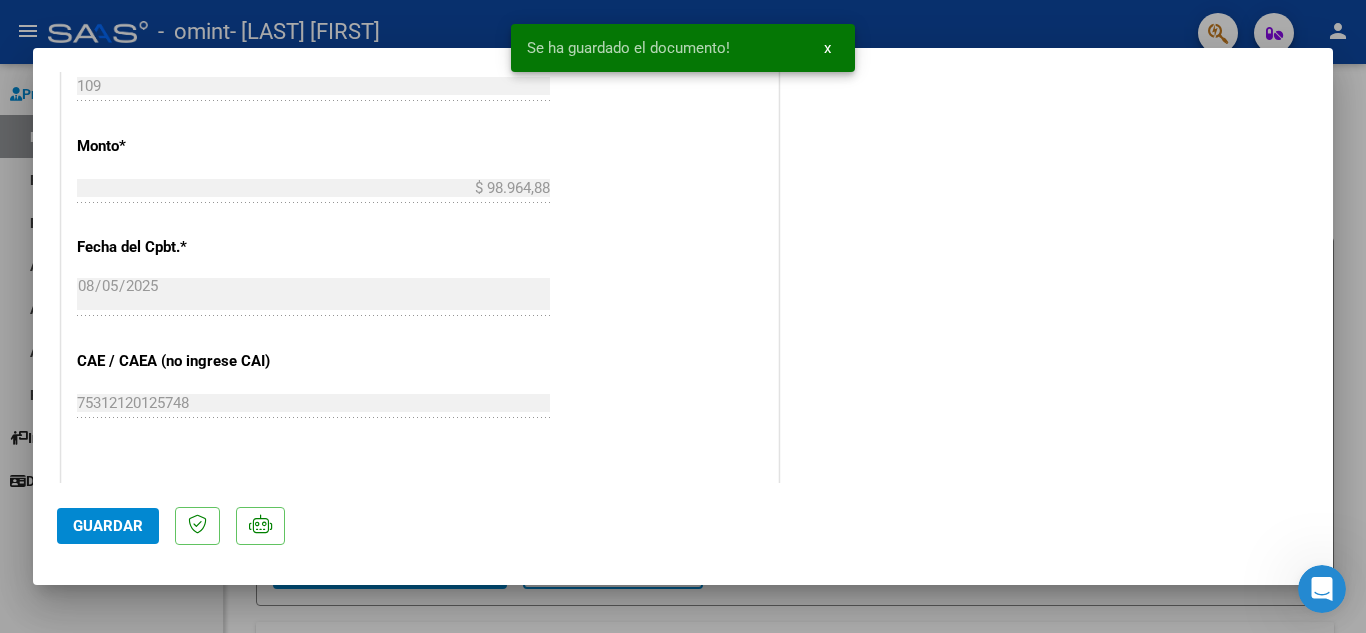 scroll, scrollTop: 1177, scrollLeft: 0, axis: vertical 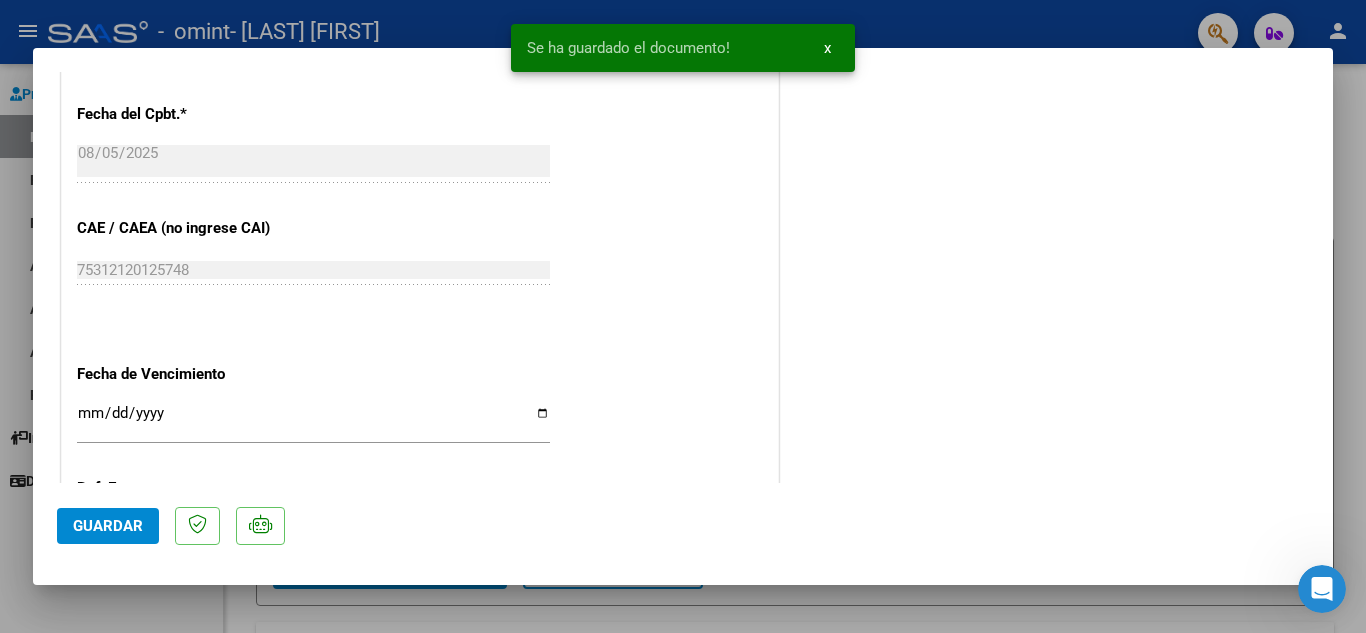 click on "Guardar" 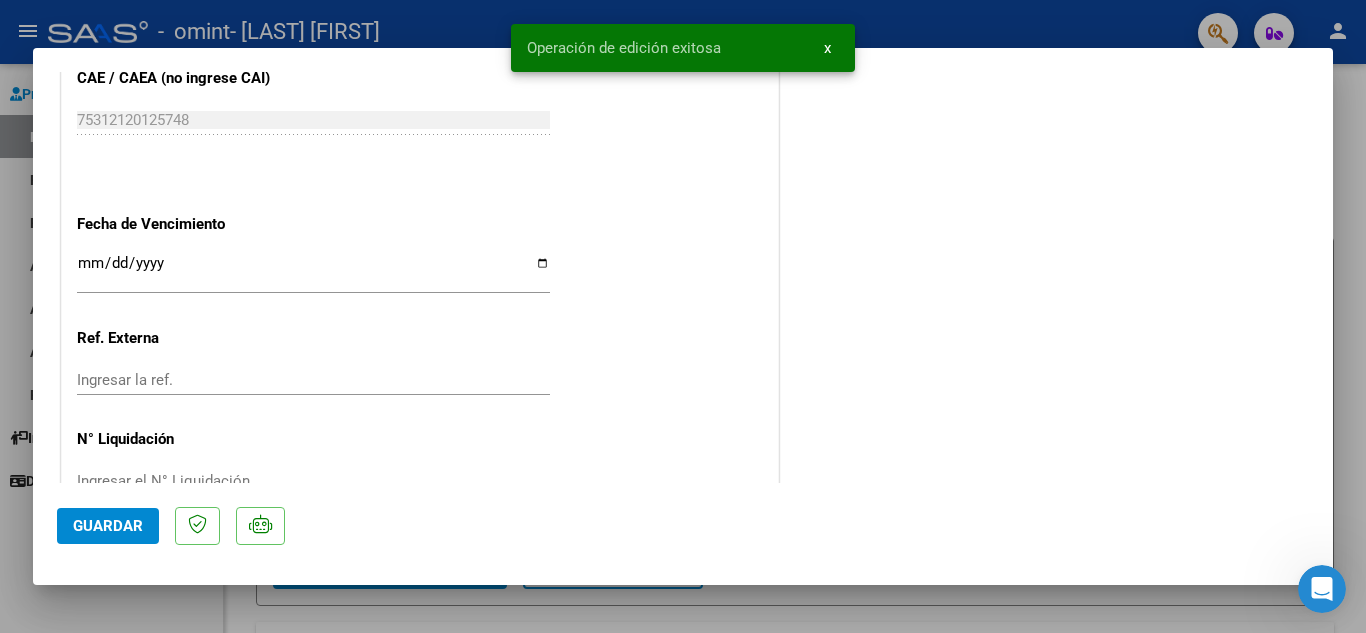 scroll, scrollTop: 1379, scrollLeft: 0, axis: vertical 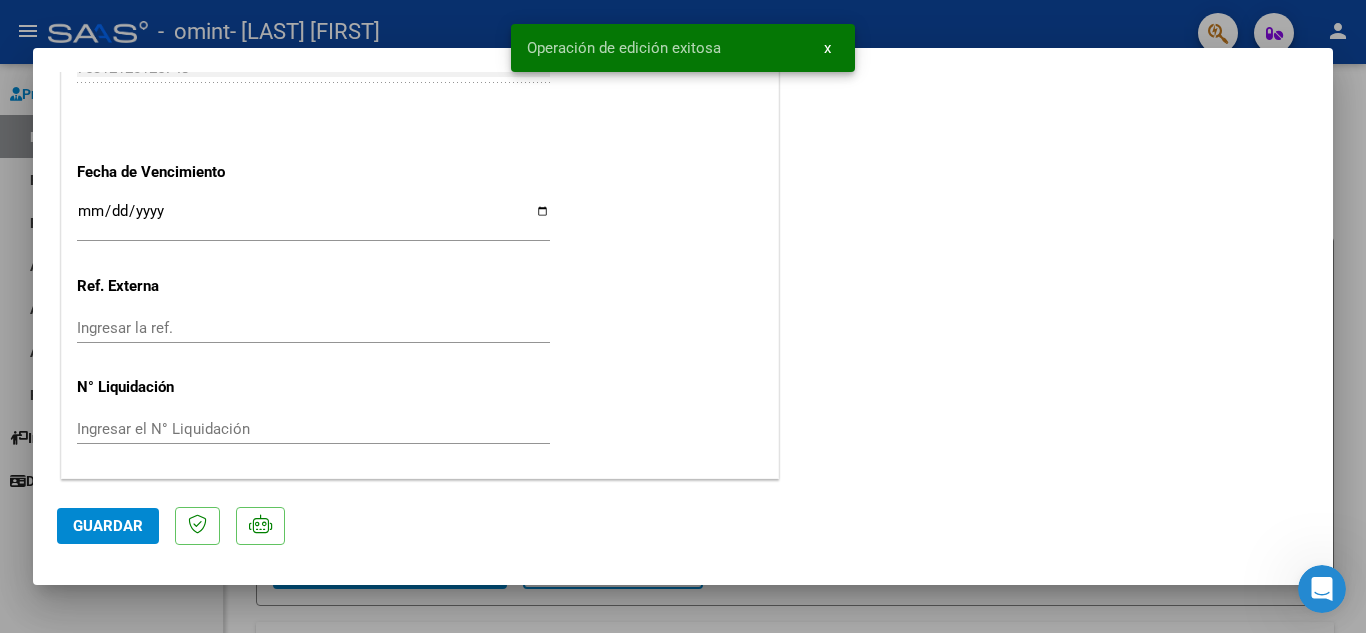 click at bounding box center [683, 316] 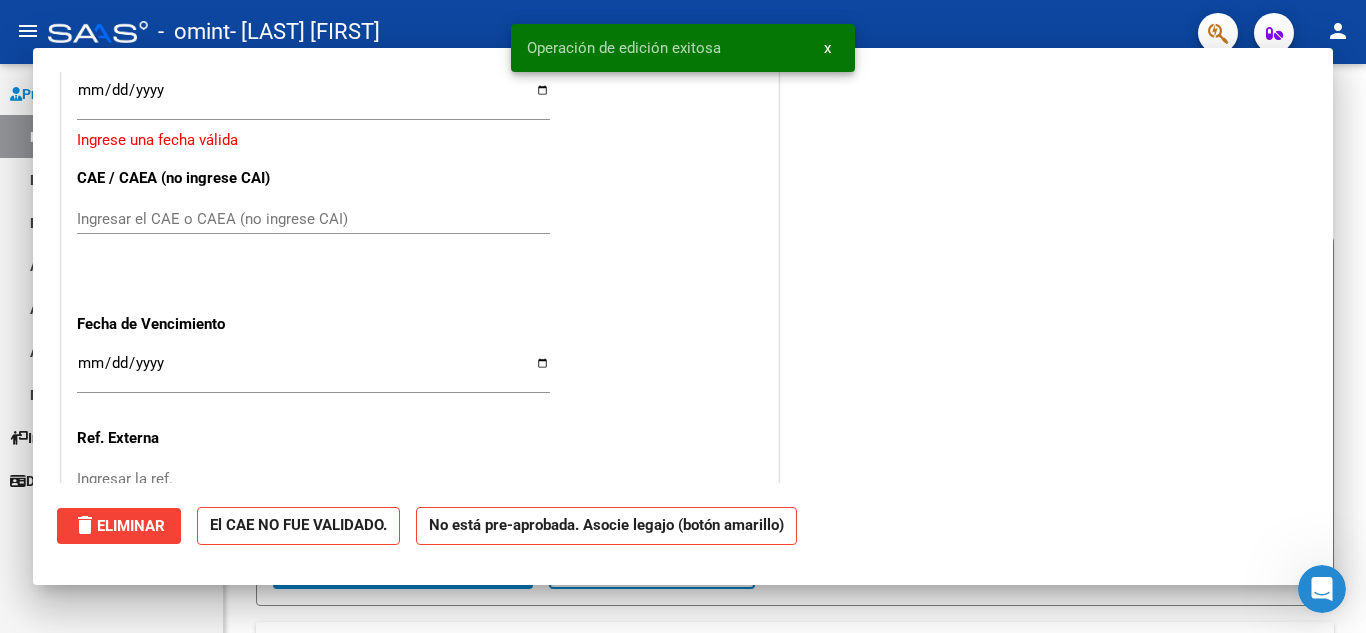 scroll, scrollTop: 1318, scrollLeft: 0, axis: vertical 